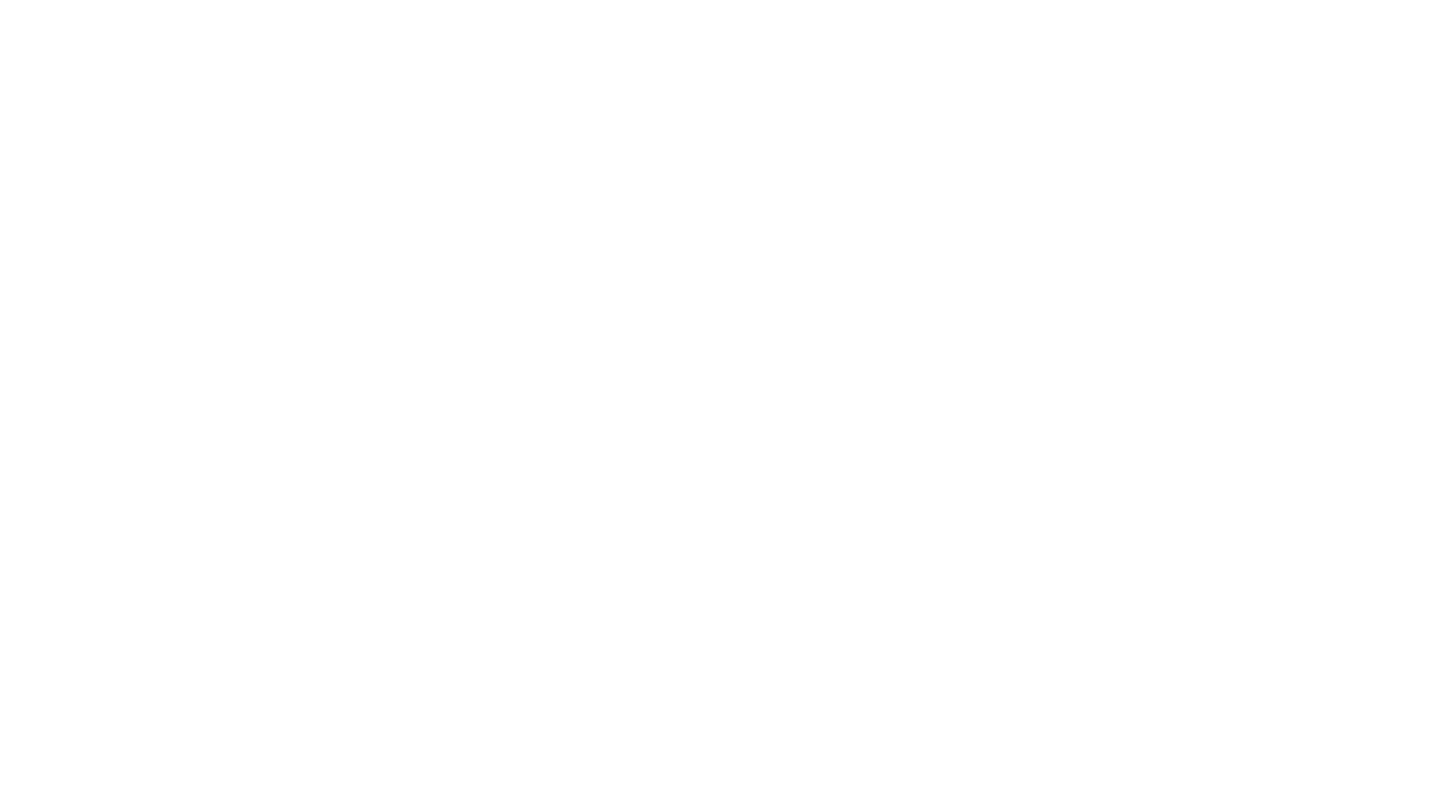 scroll, scrollTop: 0, scrollLeft: 0, axis: both 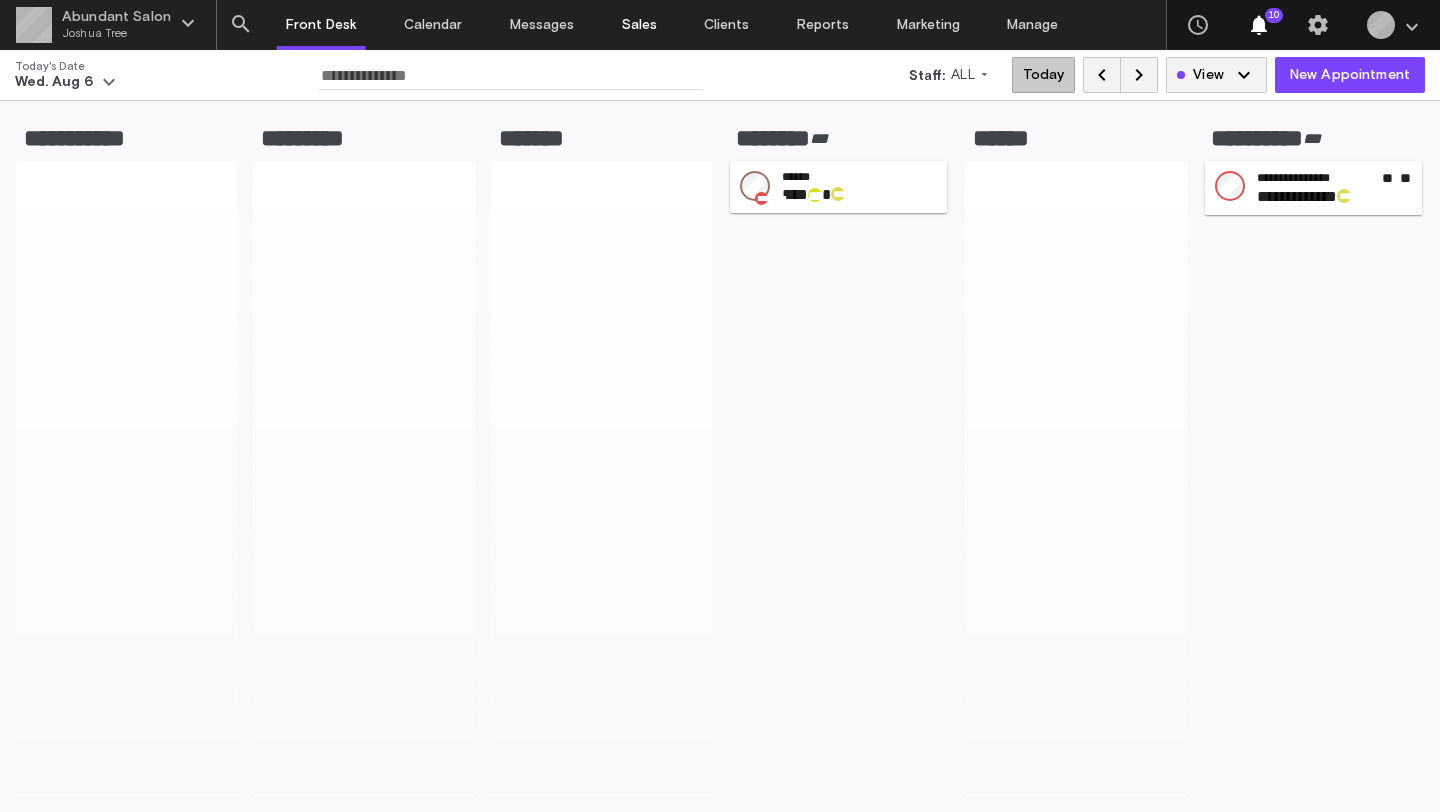 click on "Sales" at bounding box center [639, 25] 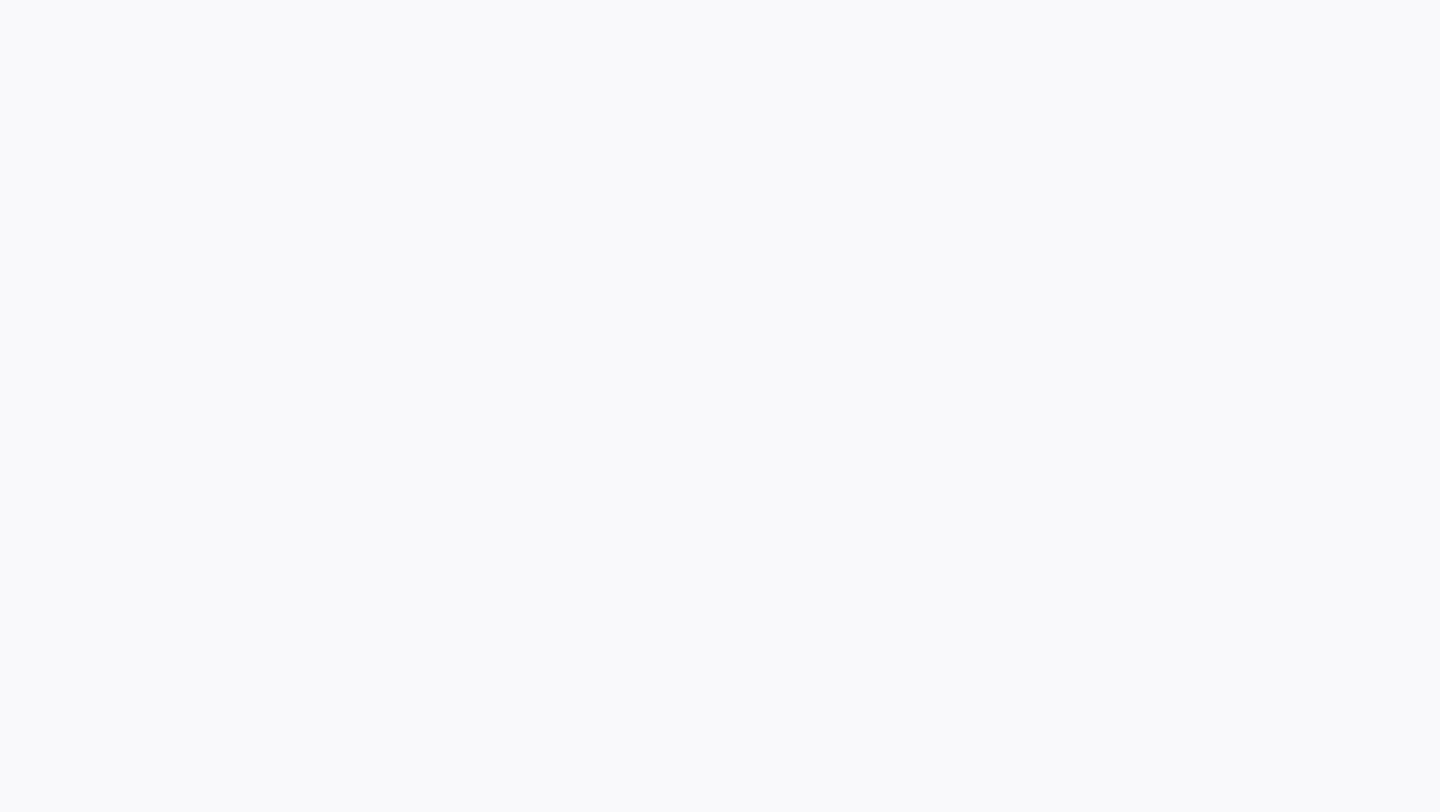 scroll, scrollTop: 0, scrollLeft: 0, axis: both 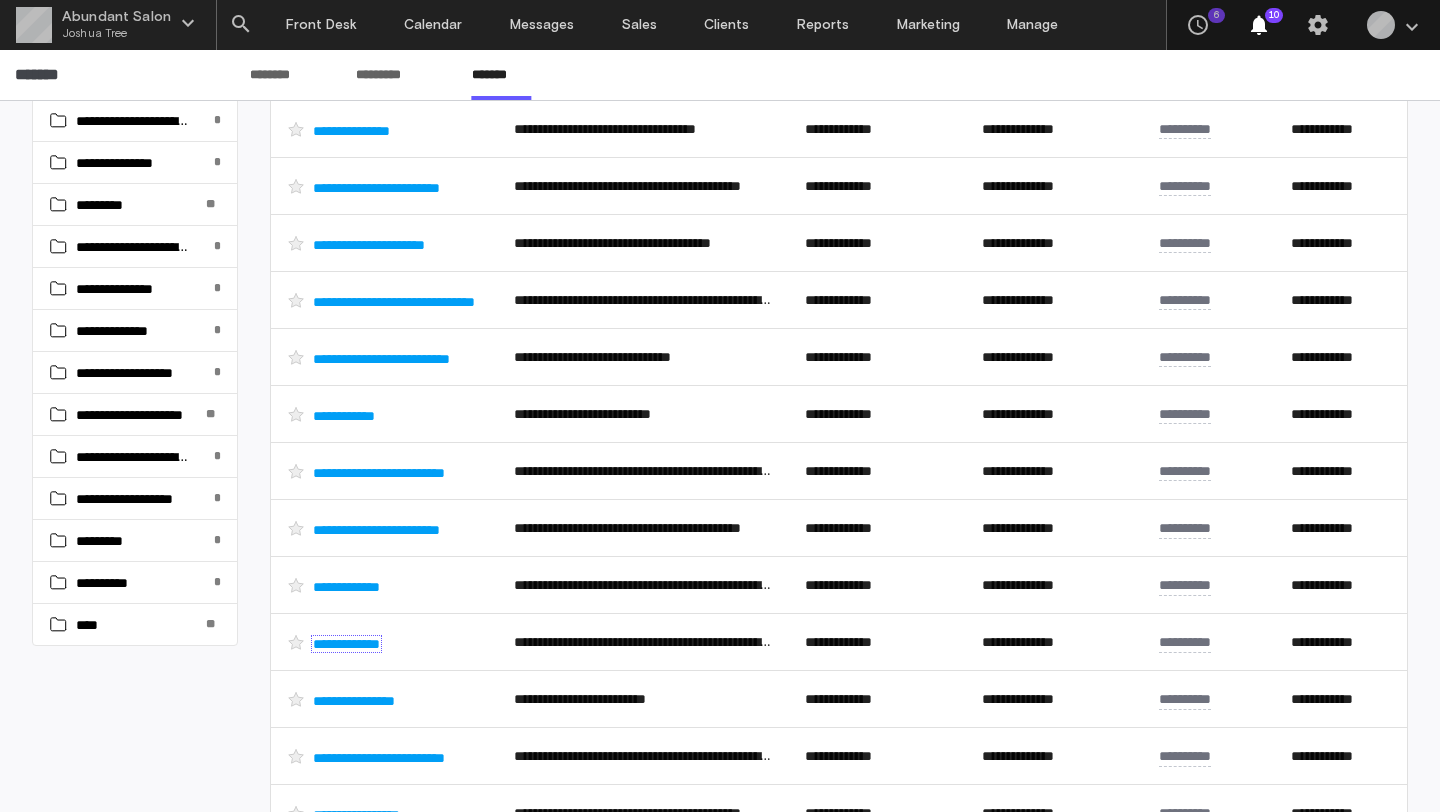 click on "**********" at bounding box center [346, 644] 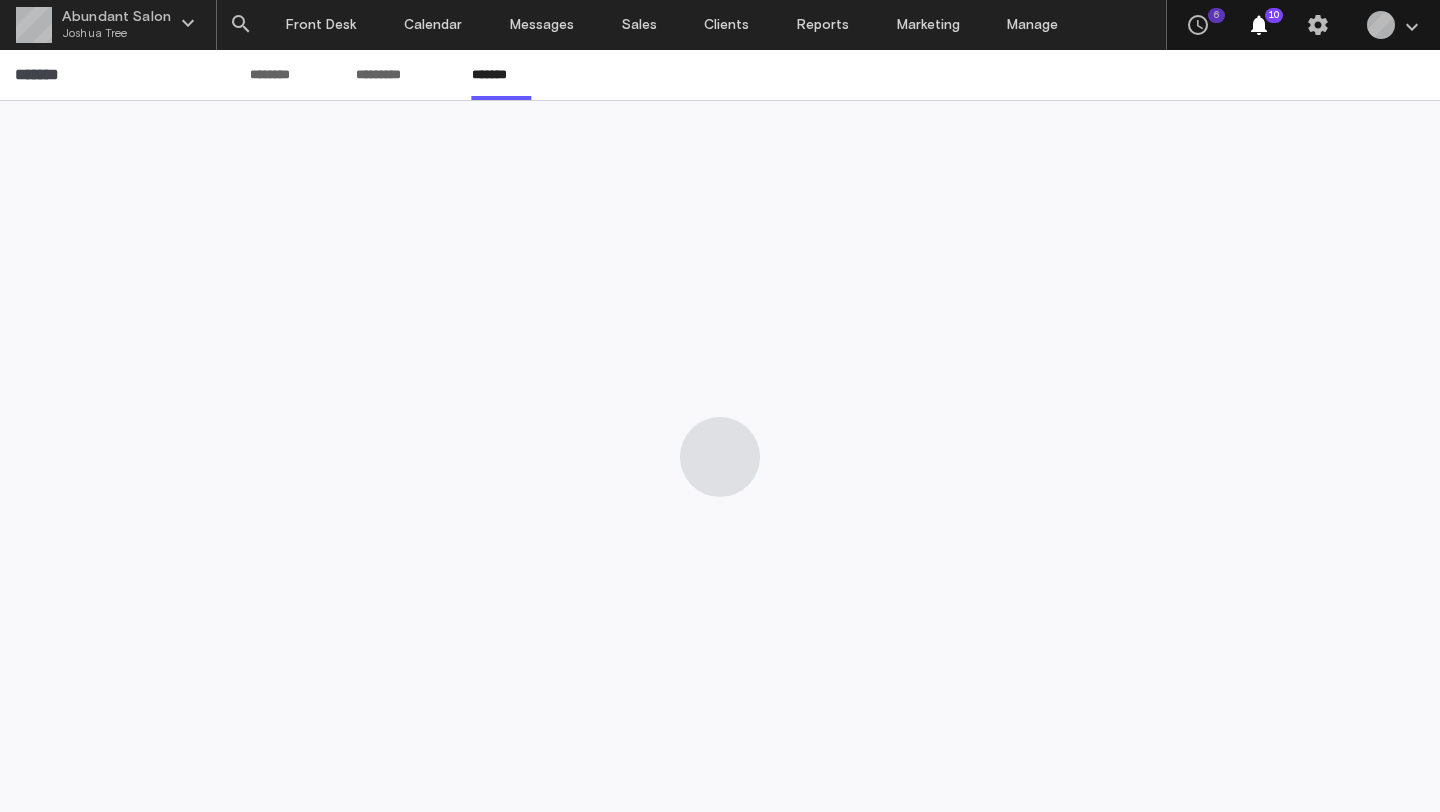 scroll, scrollTop: 0, scrollLeft: 0, axis: both 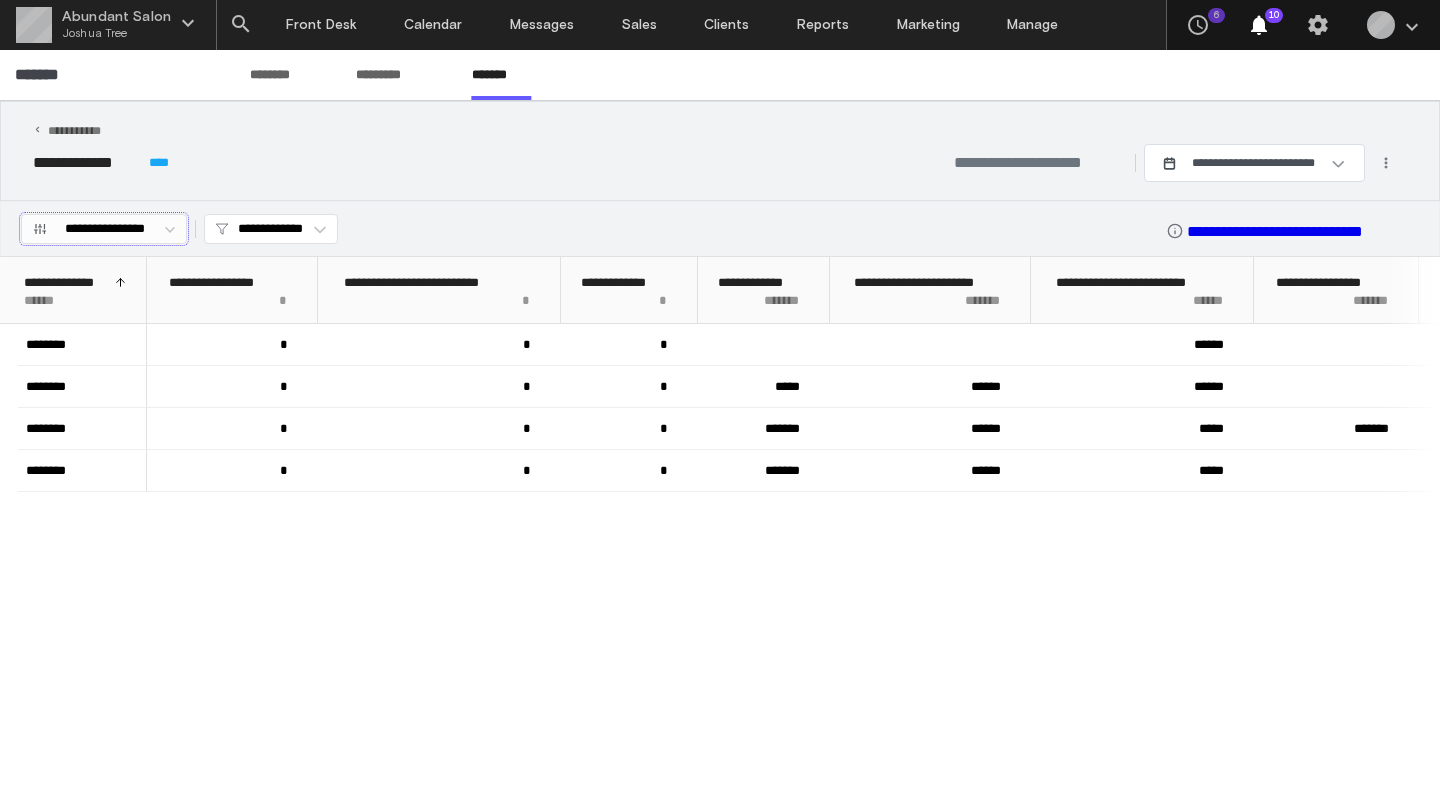 click on "**********" at bounding box center (105, 229) 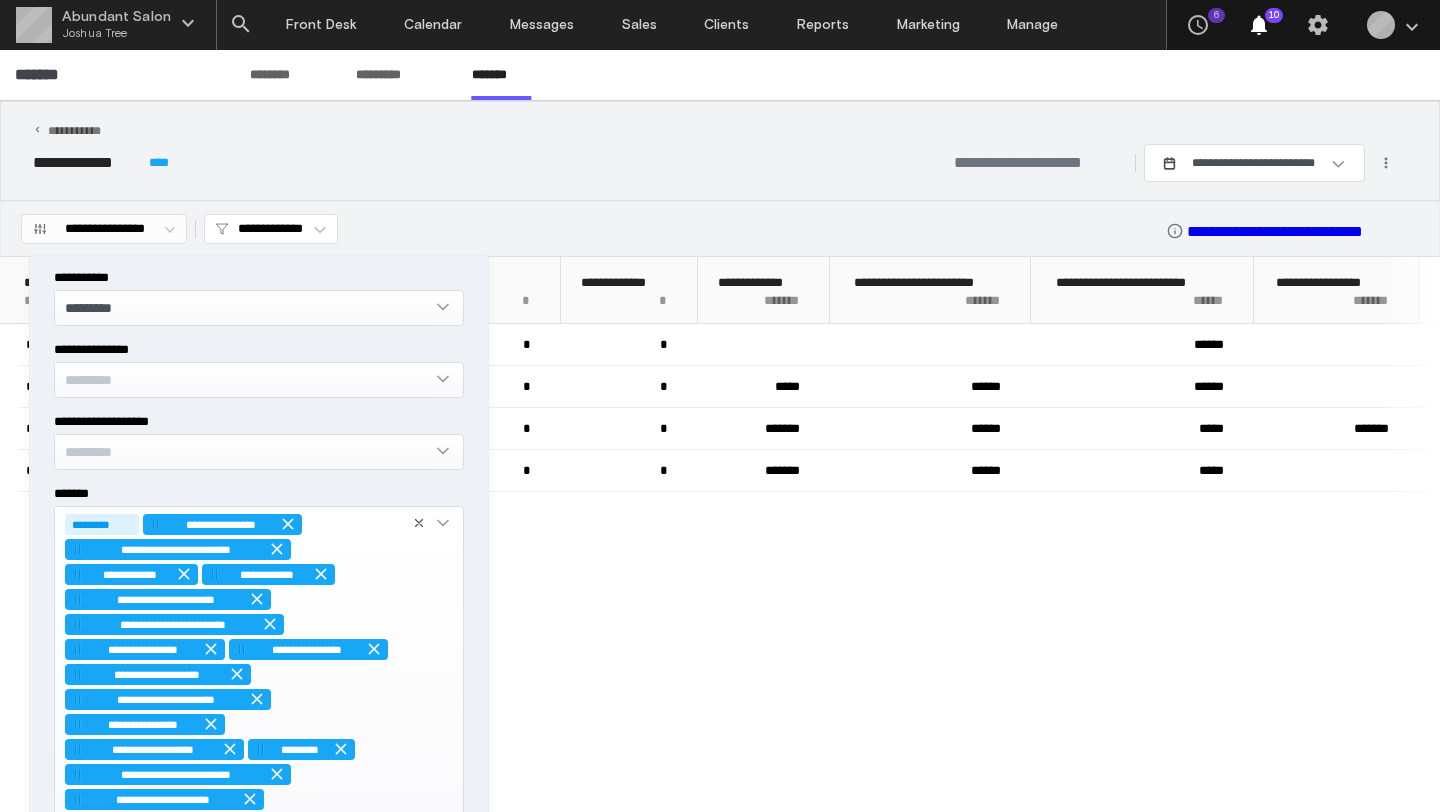 click on "*********" at bounding box center (244, 379) 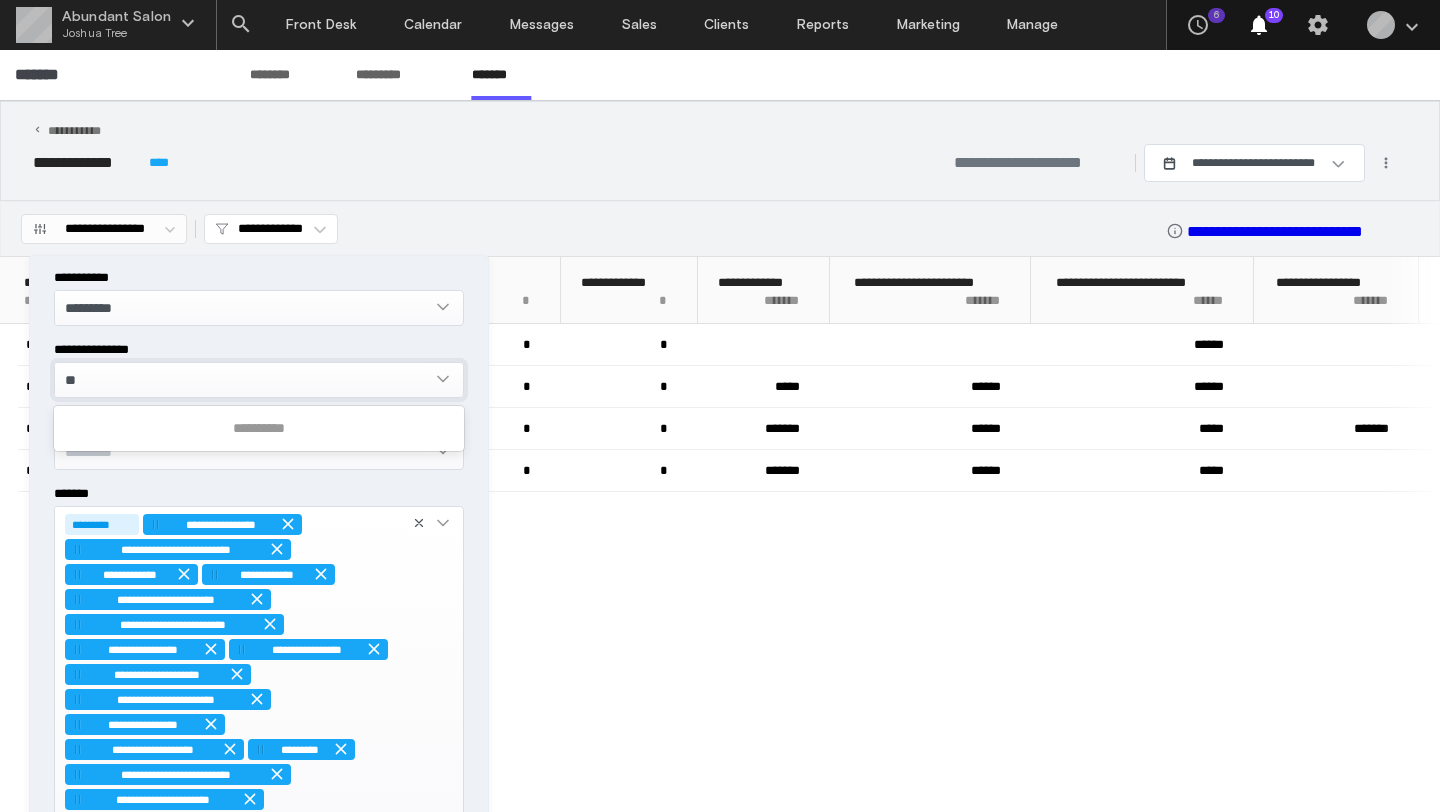 type on "*" 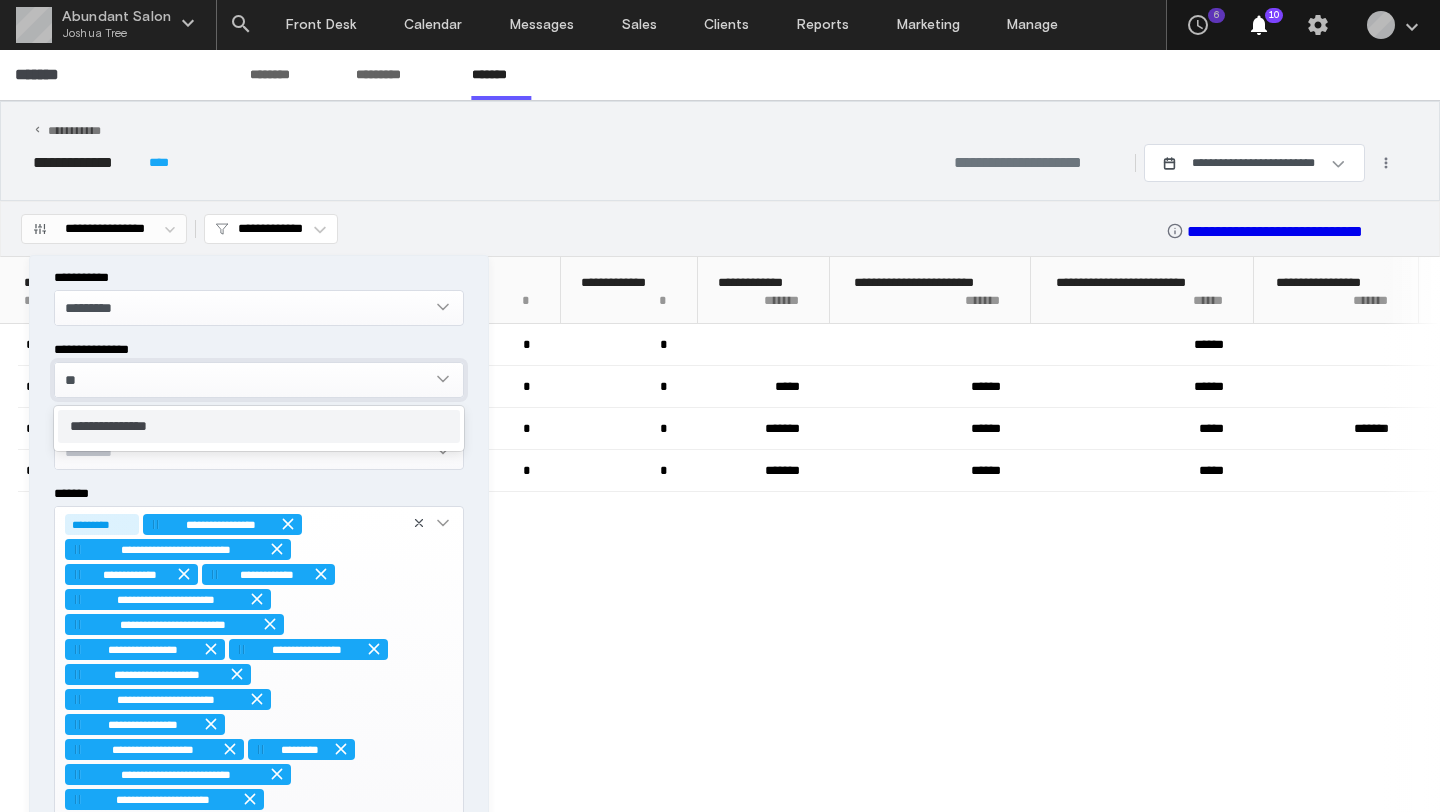 type on "*" 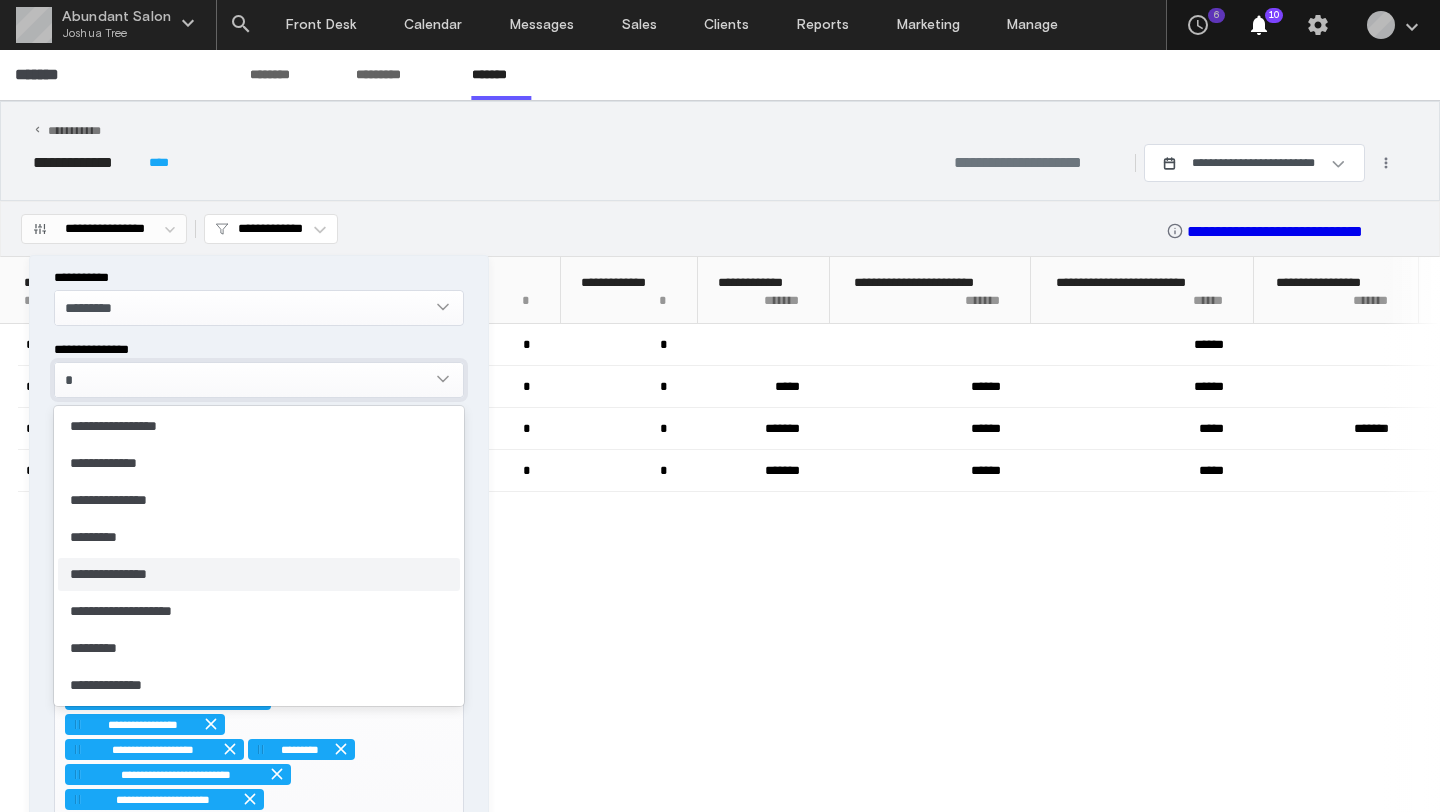 type 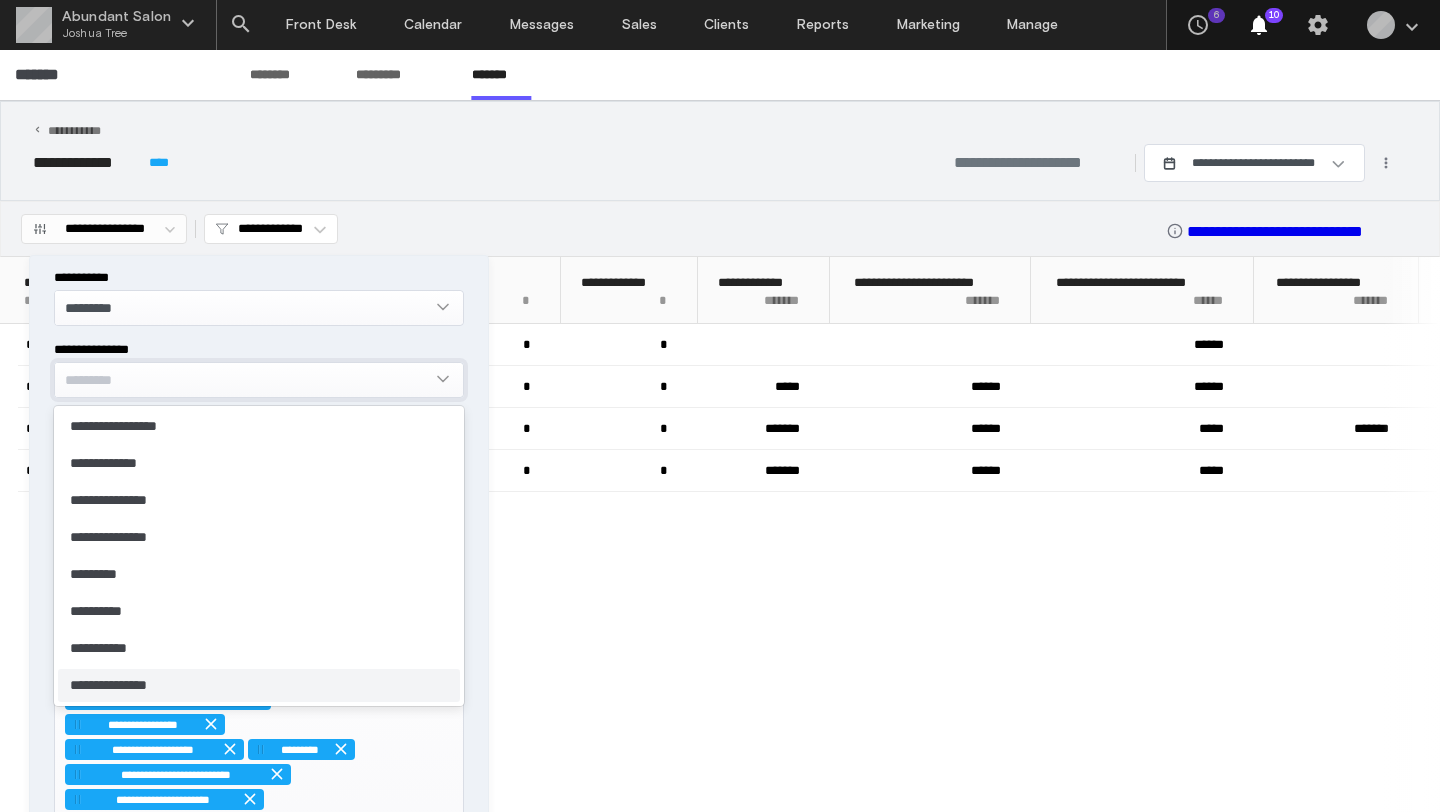 click on "**********" at bounding box center [594, 229] 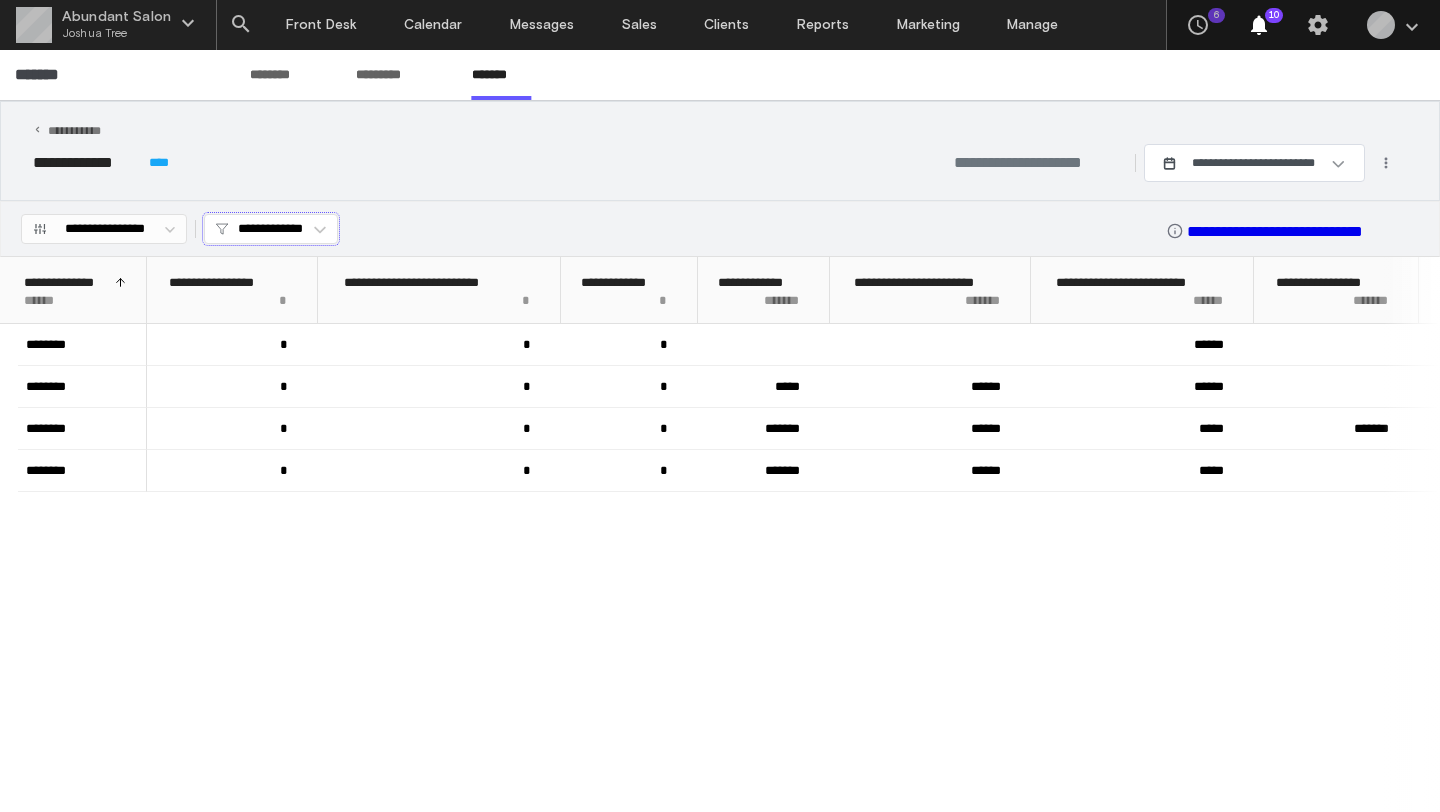 click on "**********" at bounding box center [271, 229] 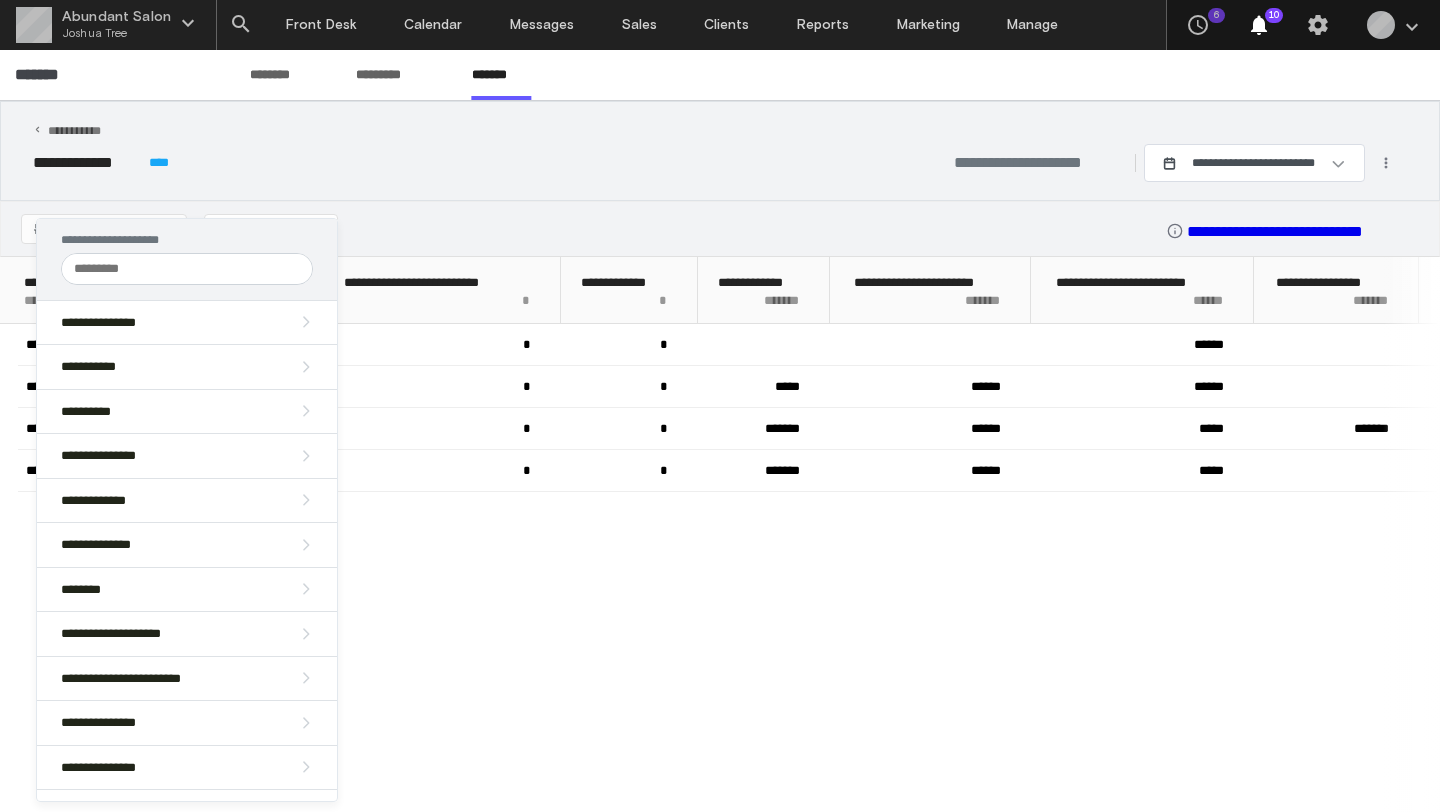 click at bounding box center [720, 406] 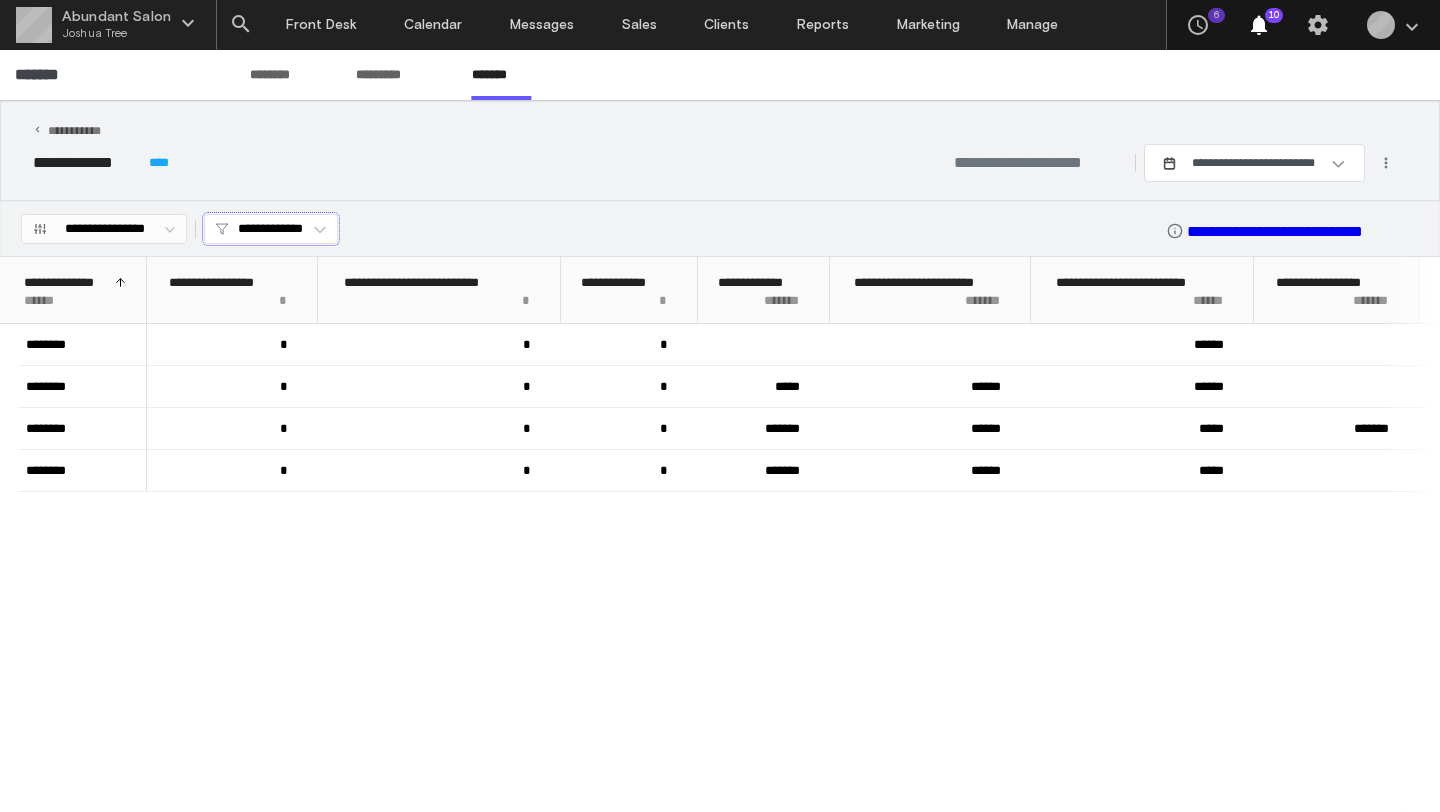 click on "**********" at bounding box center [271, 229] 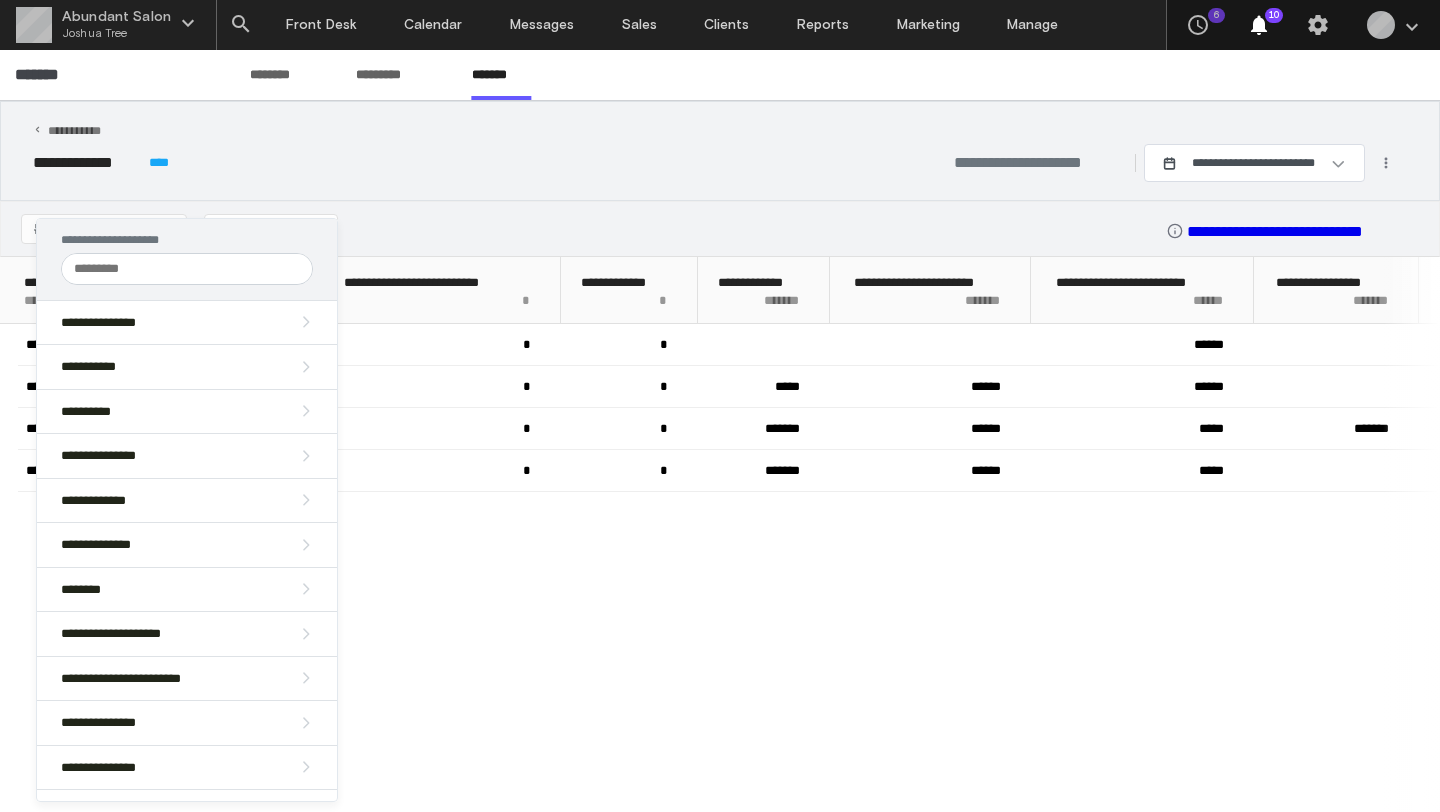 click at bounding box center [187, 269] 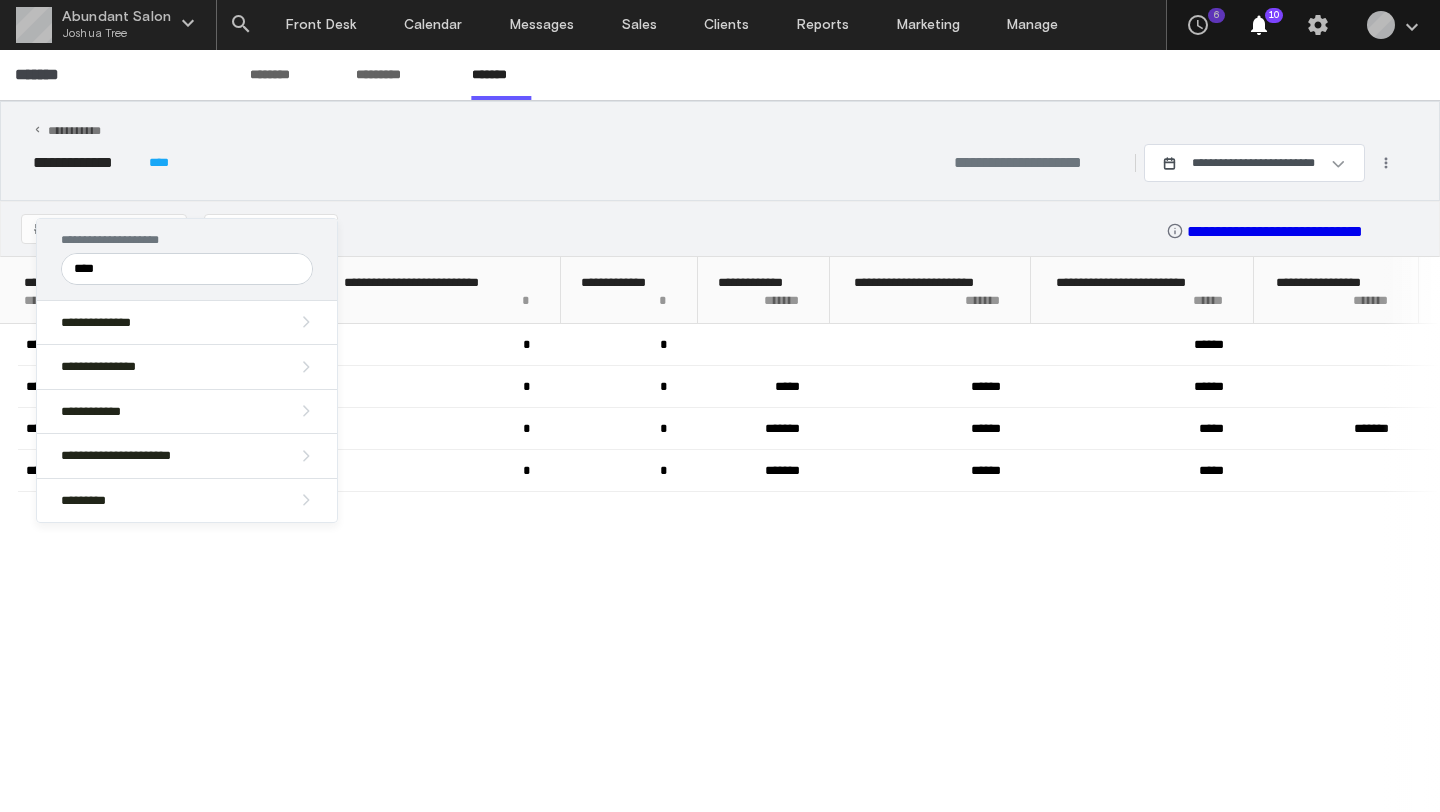 type on "****" 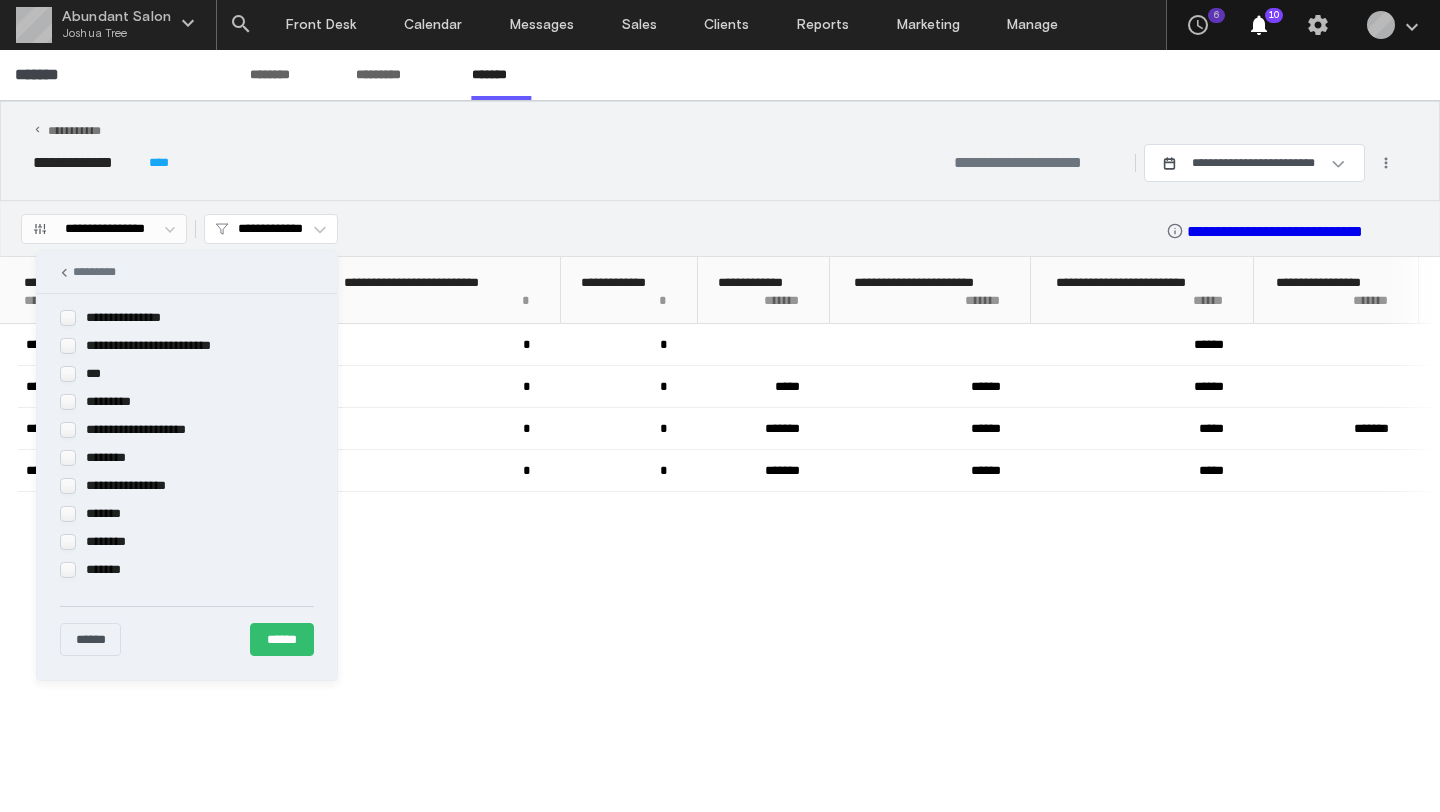 click on "*********" at bounding box center (187, 272) 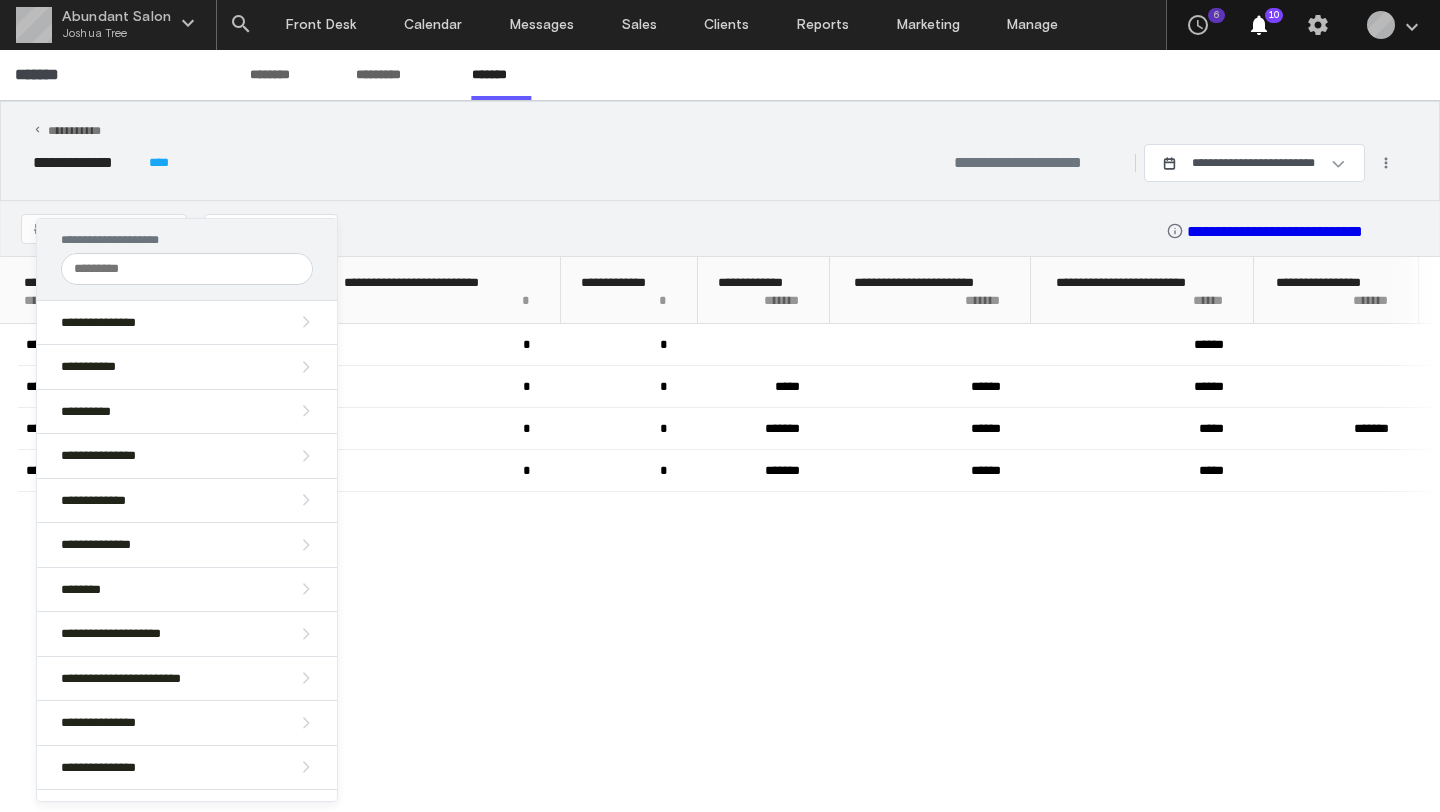 click at bounding box center (187, 269) 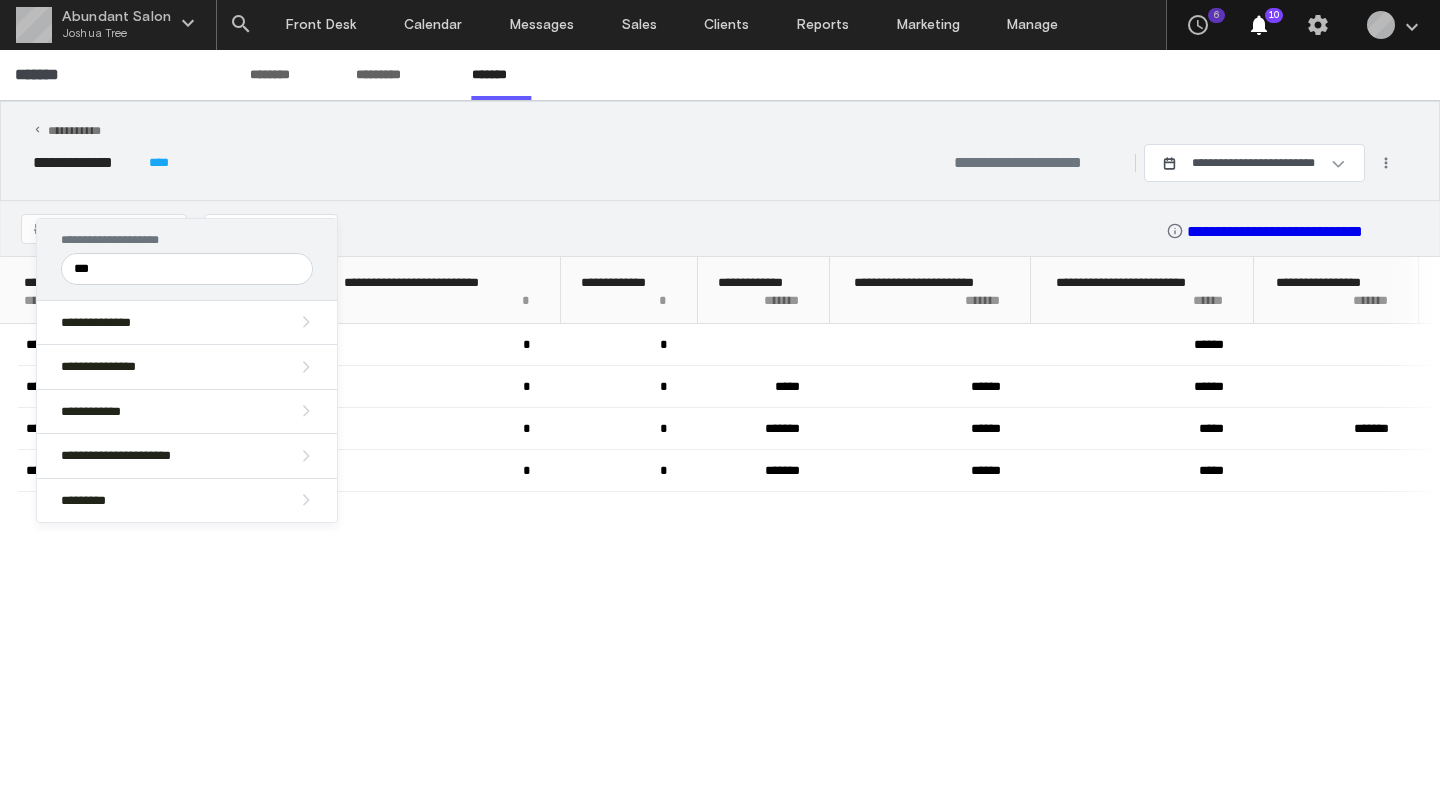 type on "***" 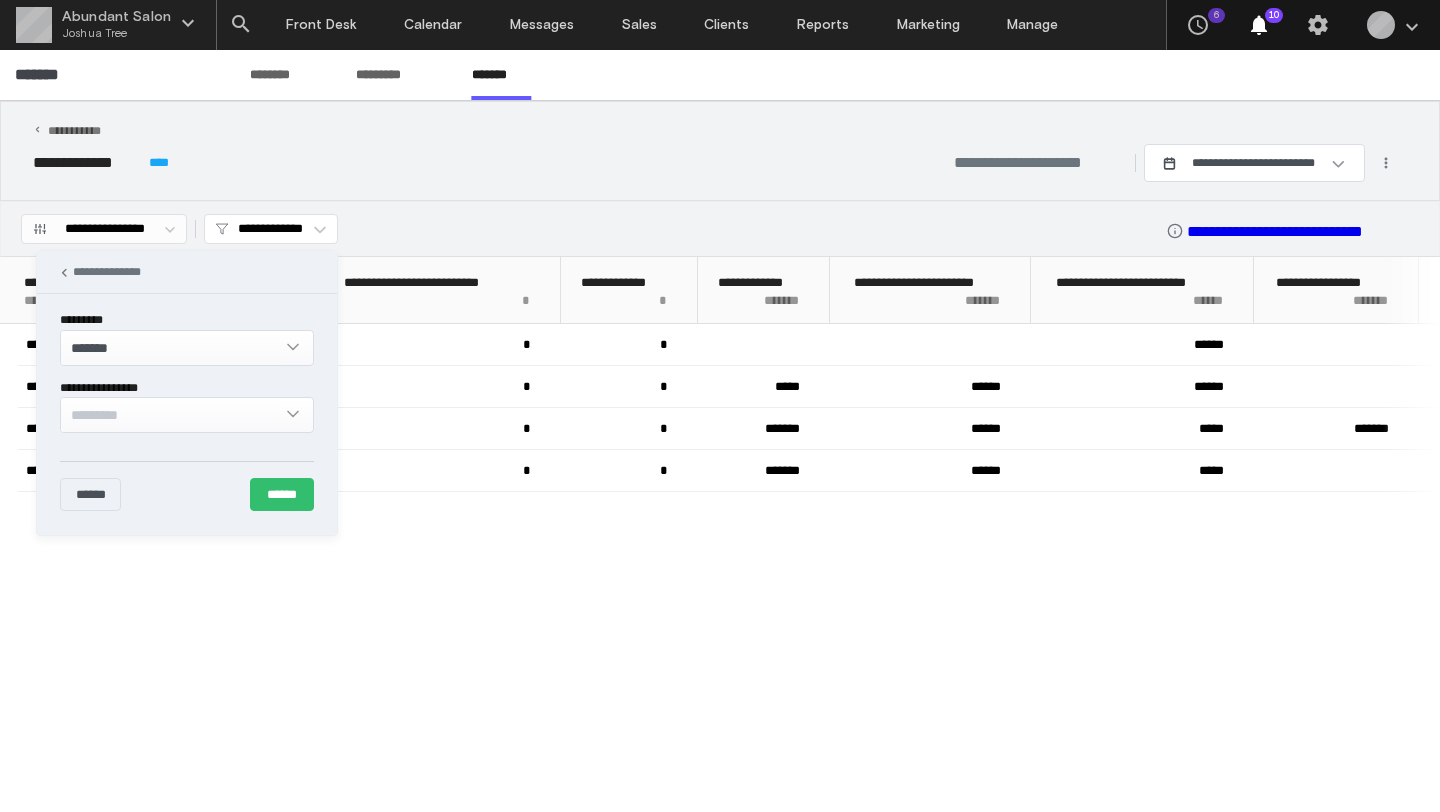 click on "*********" at bounding box center [172, 414] 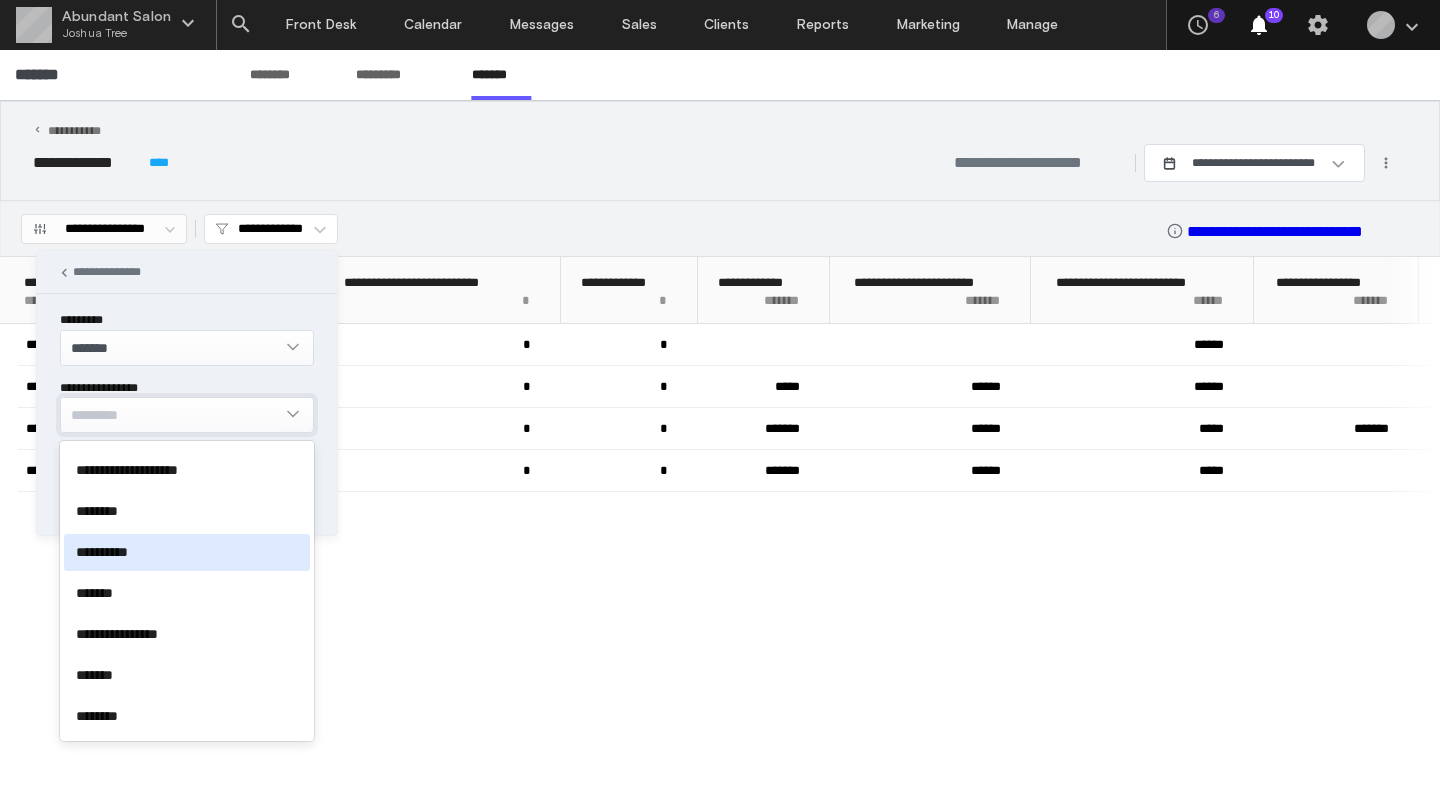 scroll, scrollTop: 200, scrollLeft: 0, axis: vertical 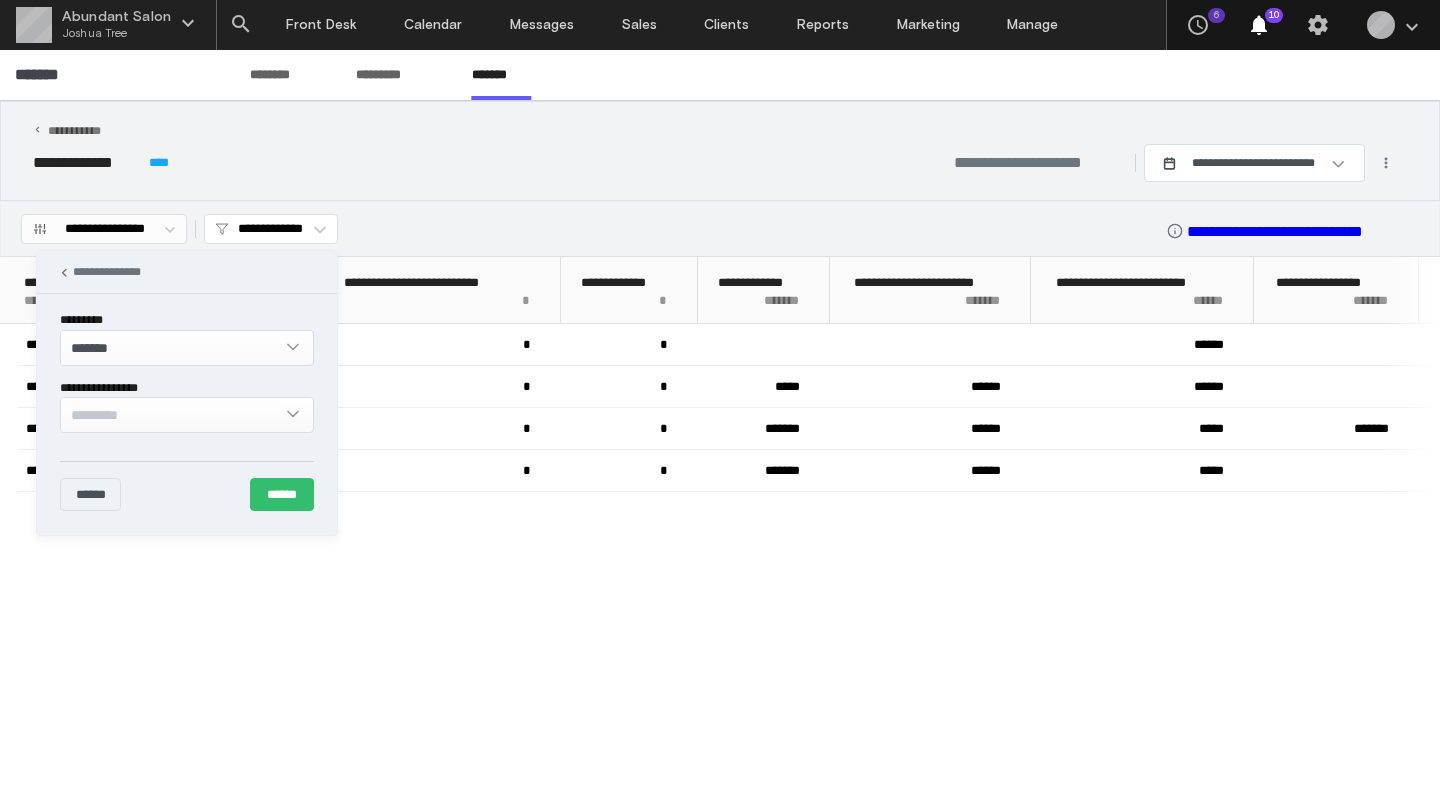 click at bounding box center (720, 406) 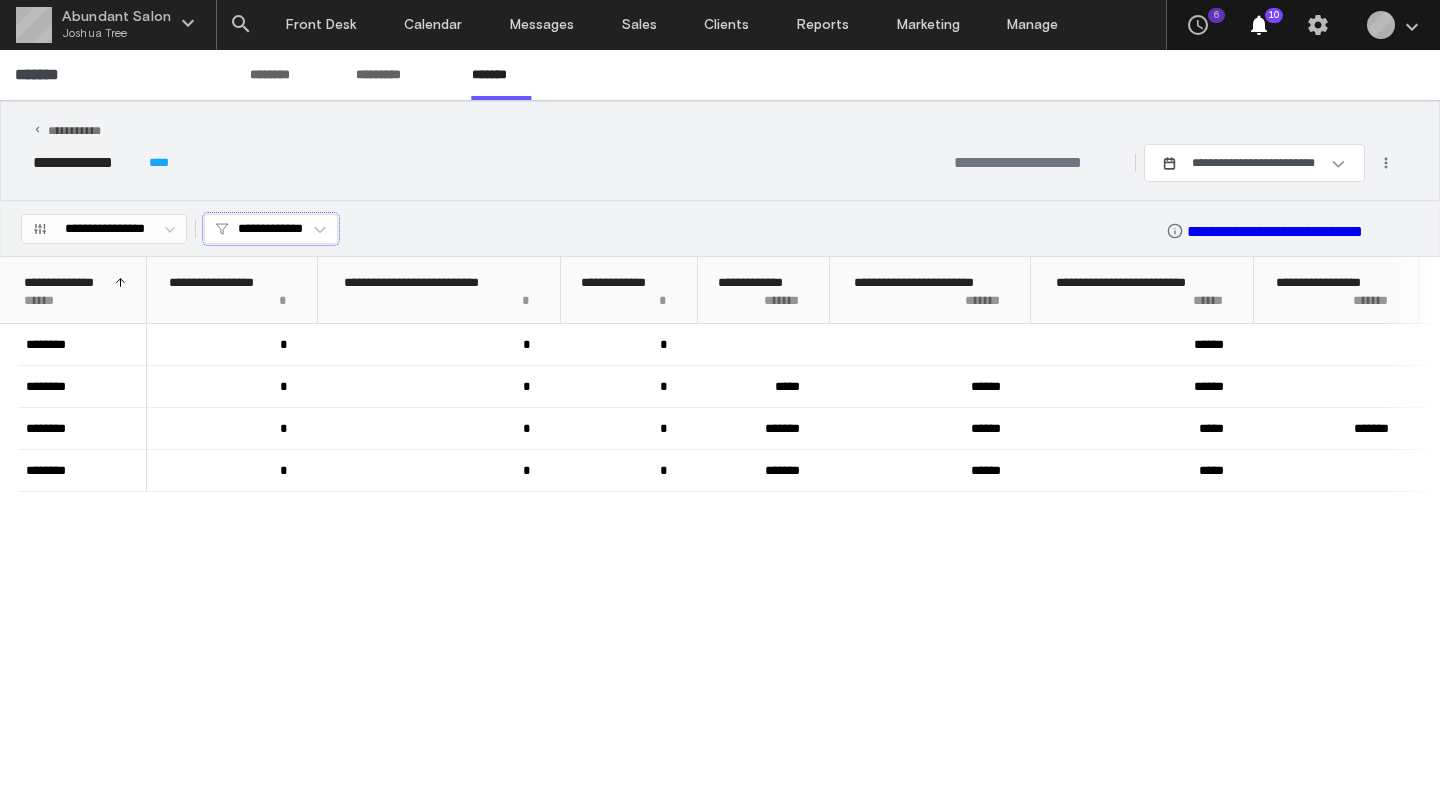 click on "**********" at bounding box center [271, 229] 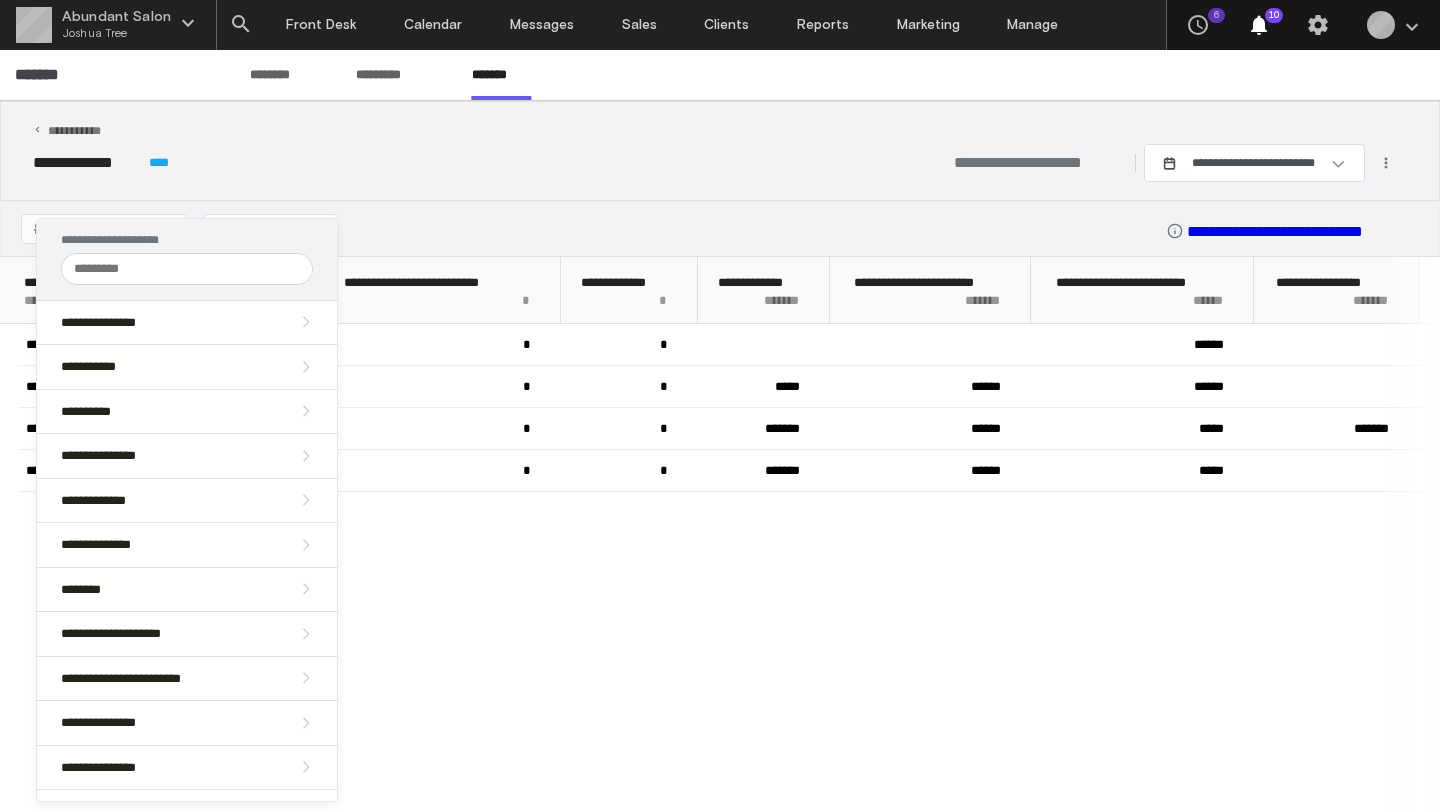 click at bounding box center [187, 269] 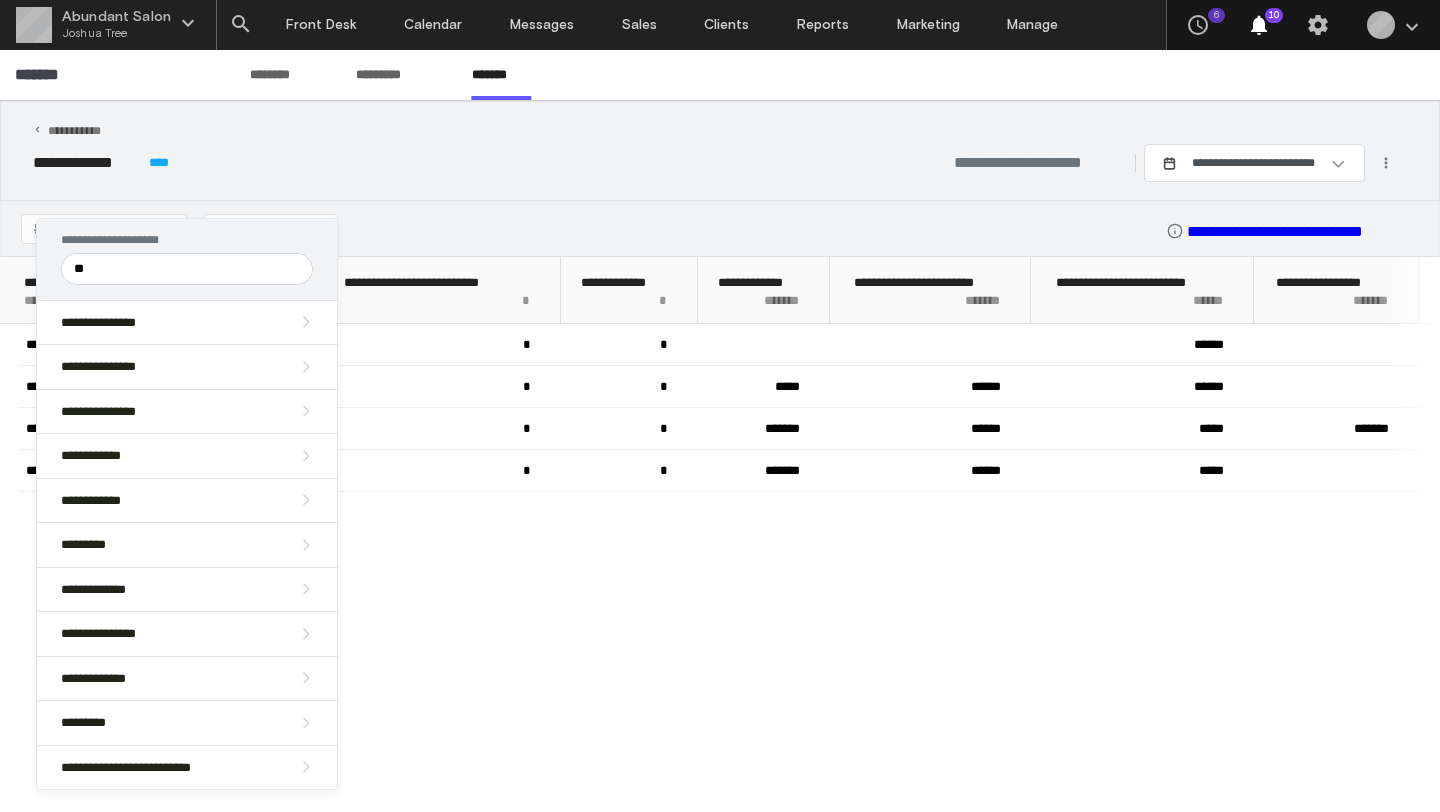 type on "*" 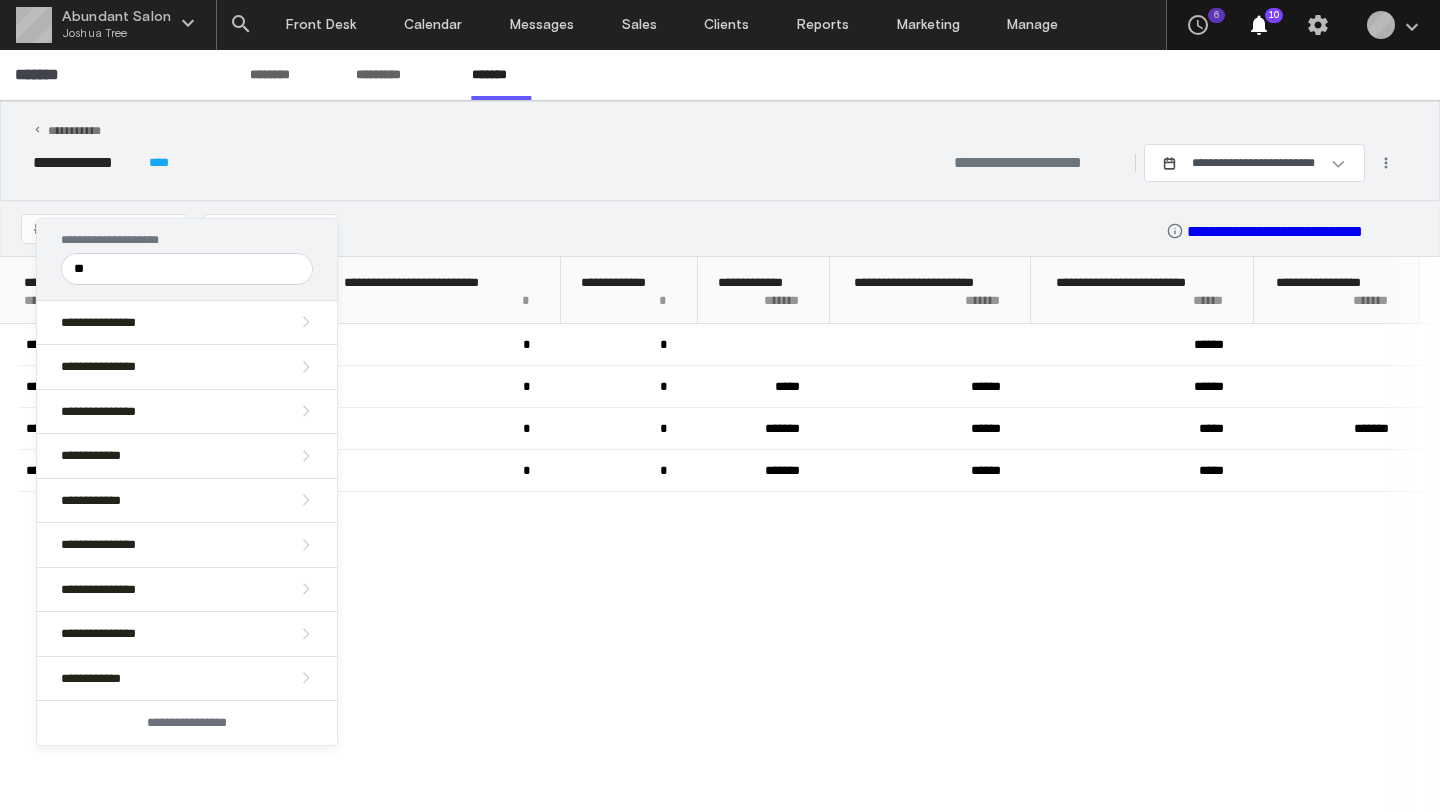 type on "*" 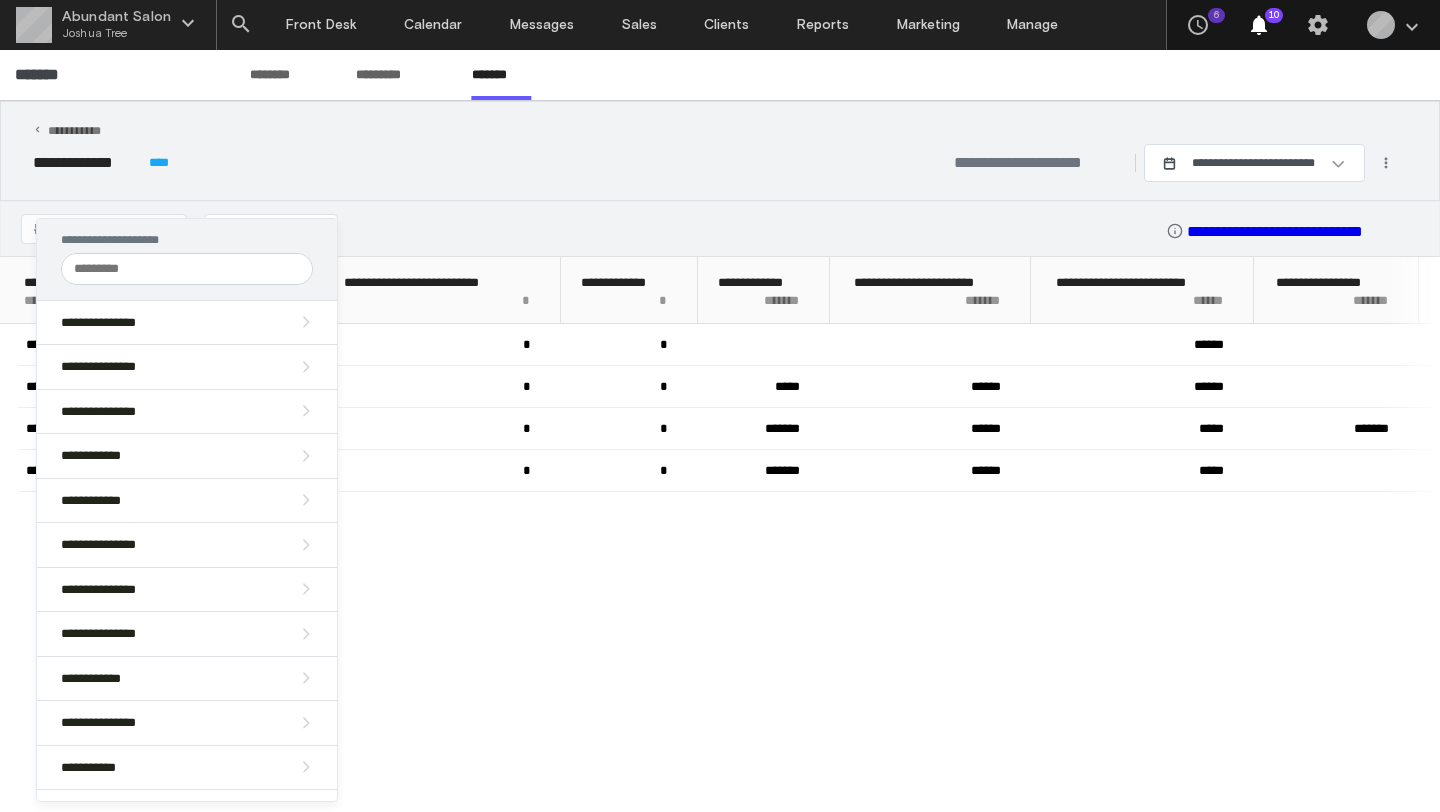 type on "*" 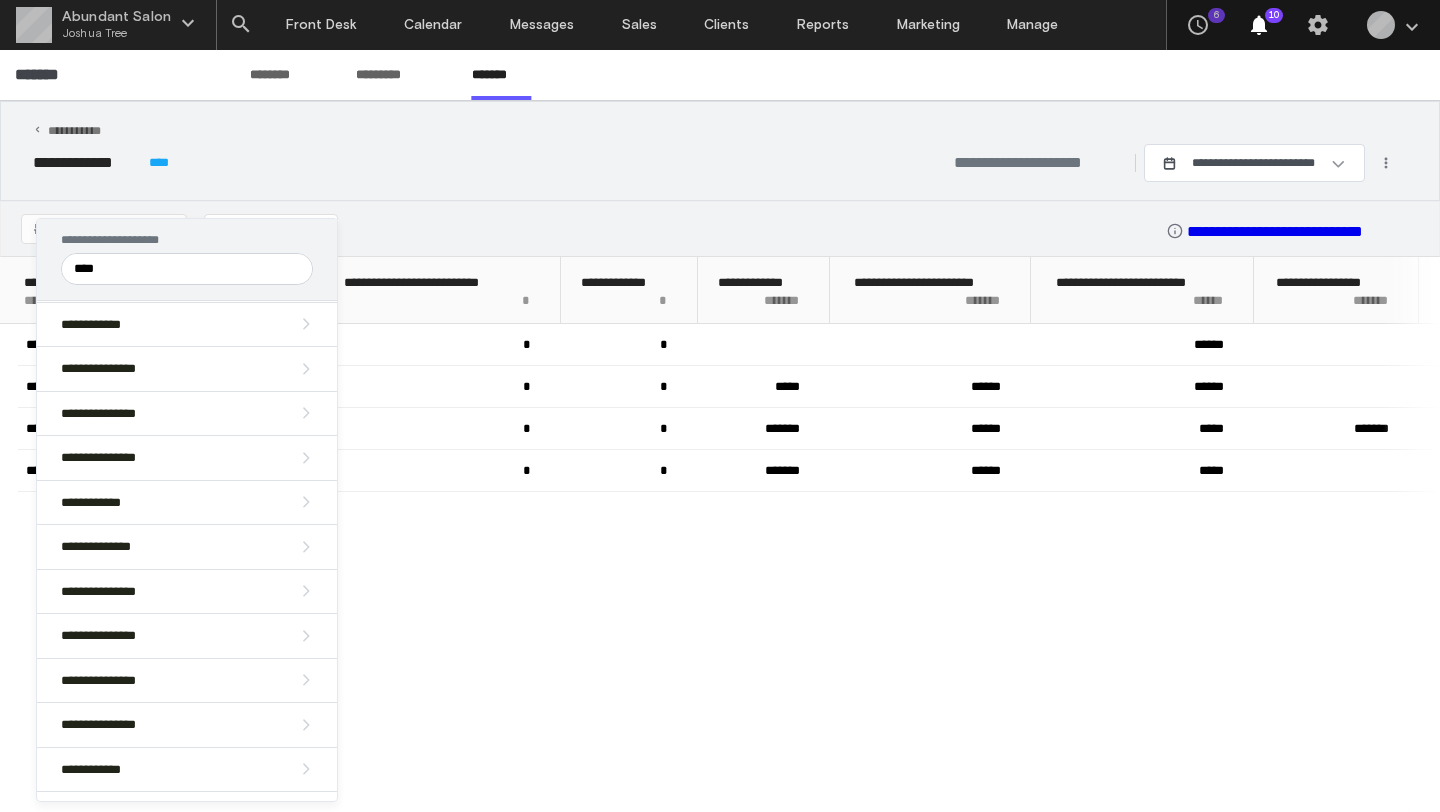 scroll, scrollTop: 300, scrollLeft: 0, axis: vertical 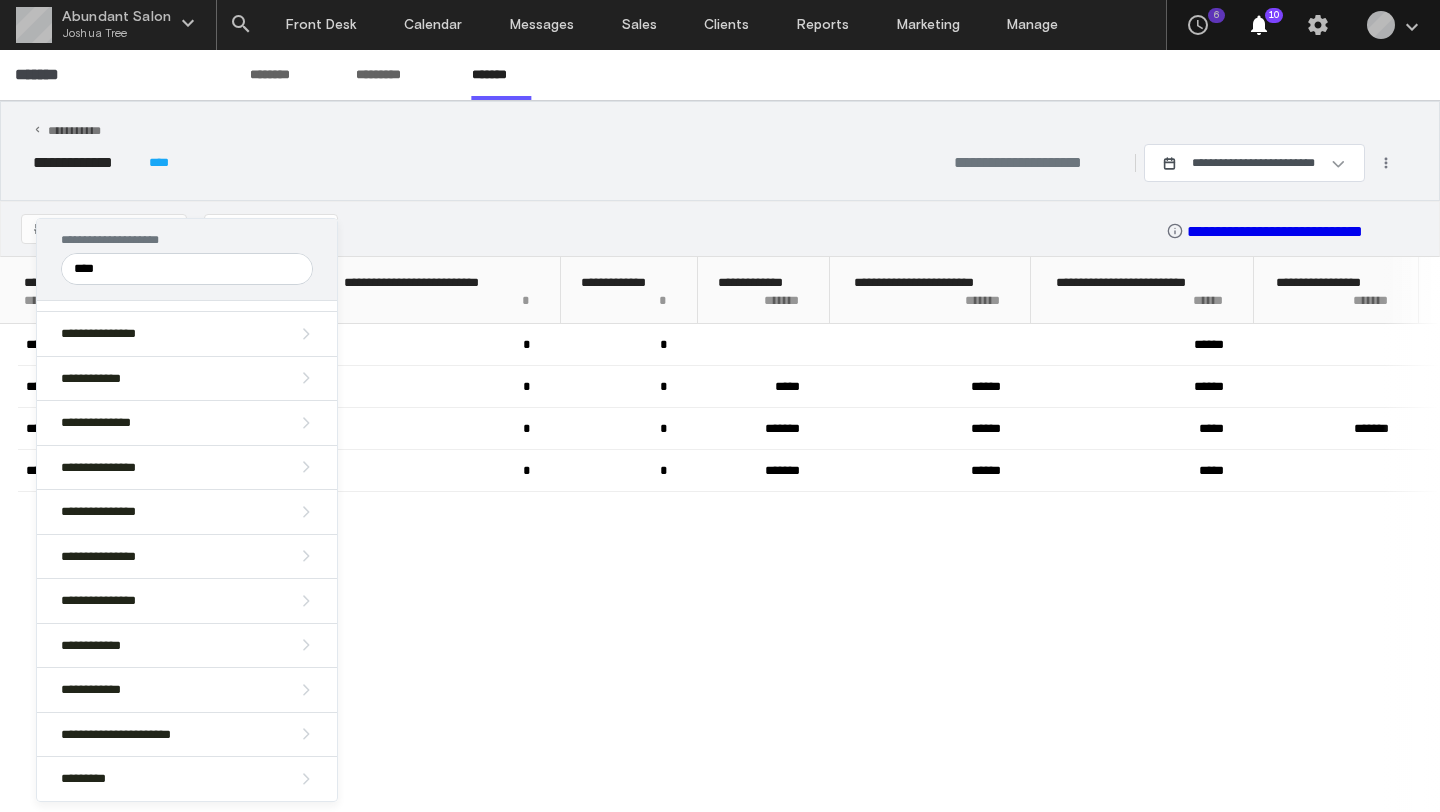 type on "****" 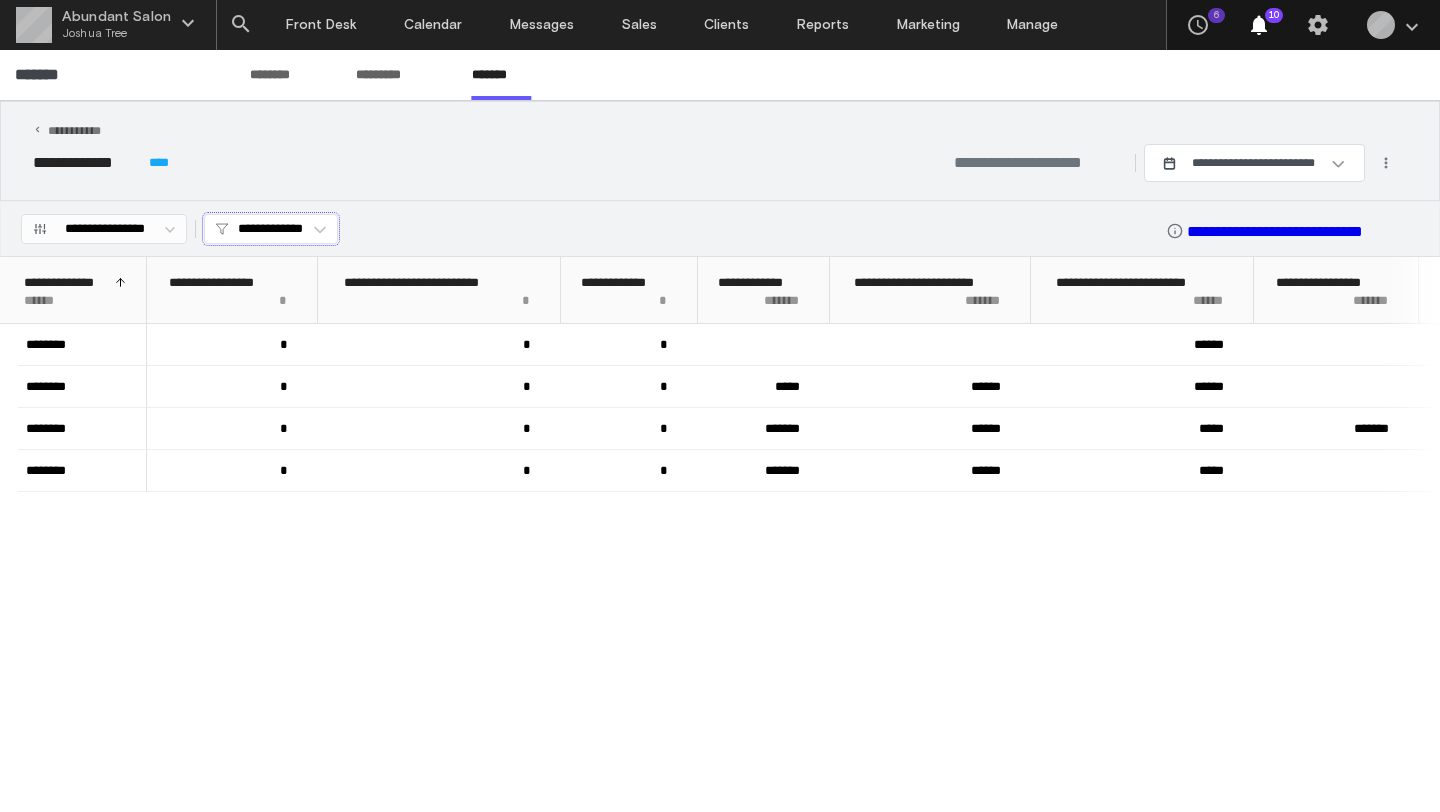 click on "**********" at bounding box center (271, 229) 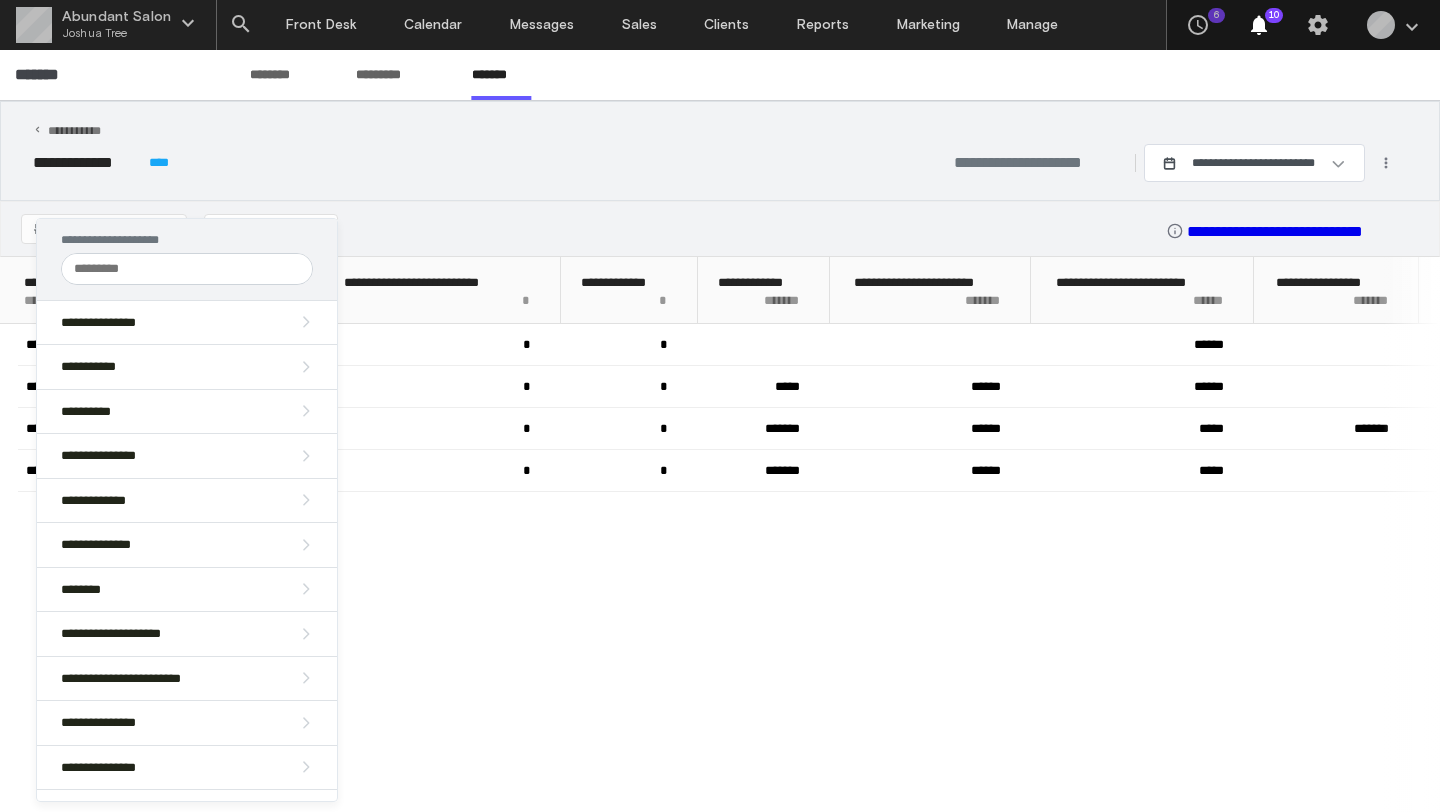 click at bounding box center [187, 269] 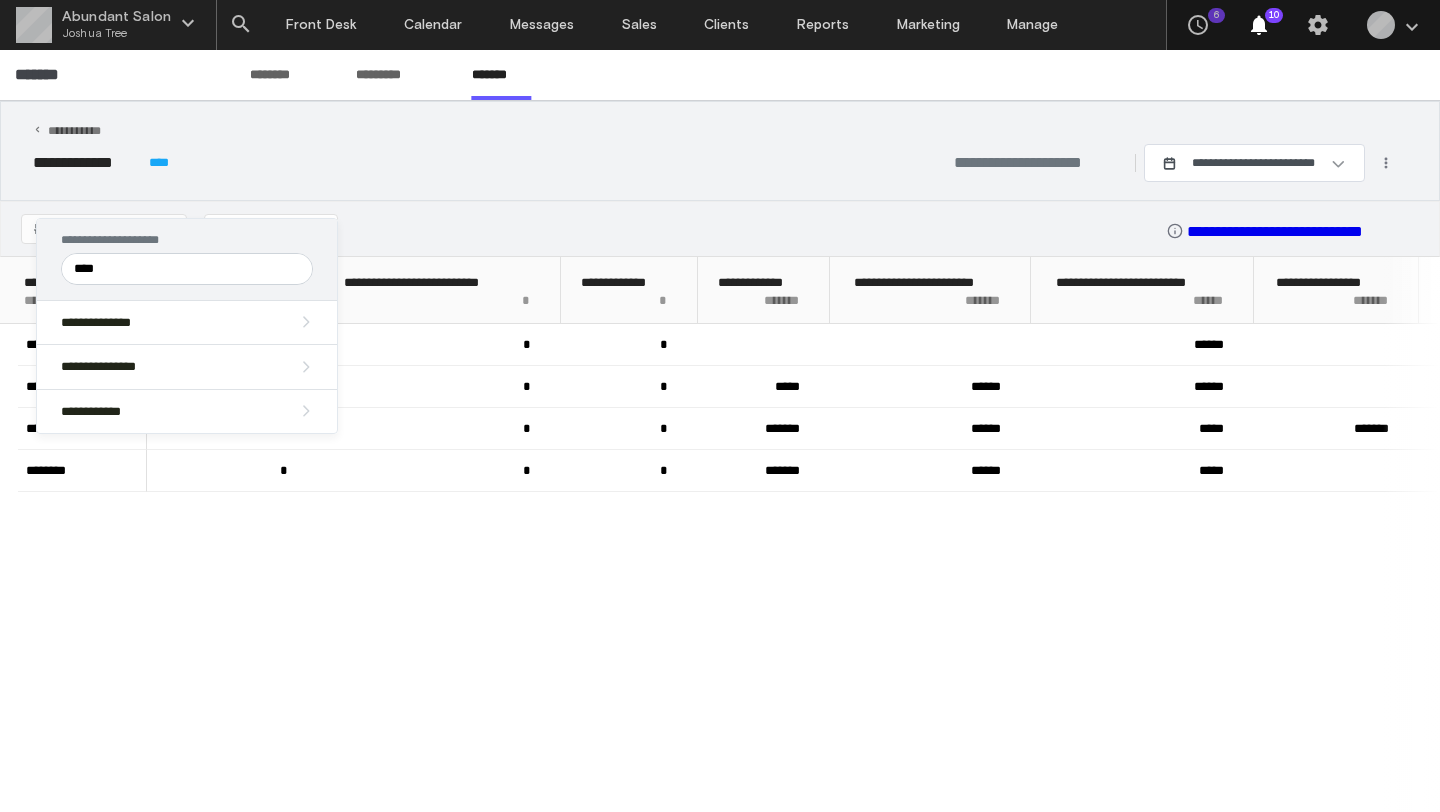 type on "****" 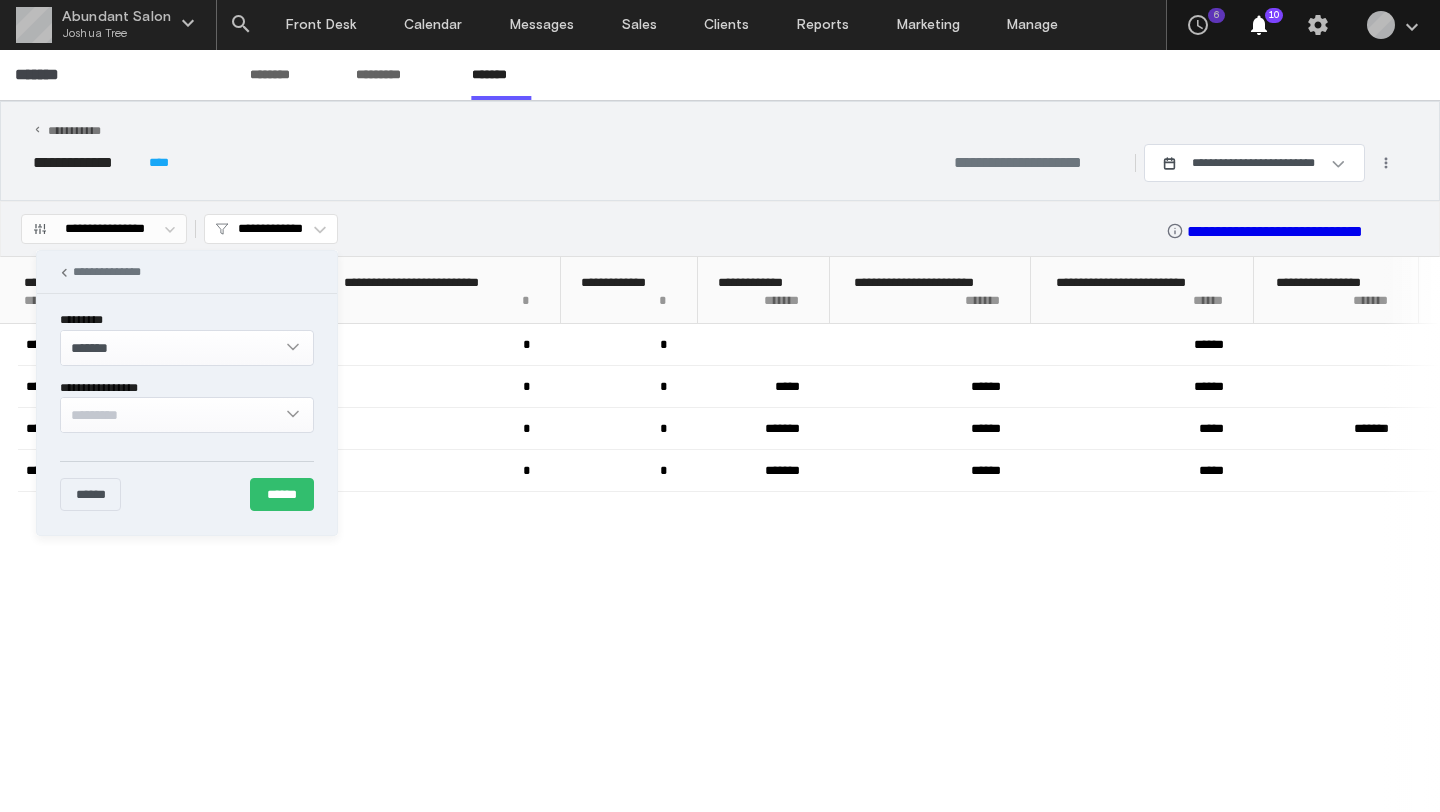click on "*********" at bounding box center [172, 414] 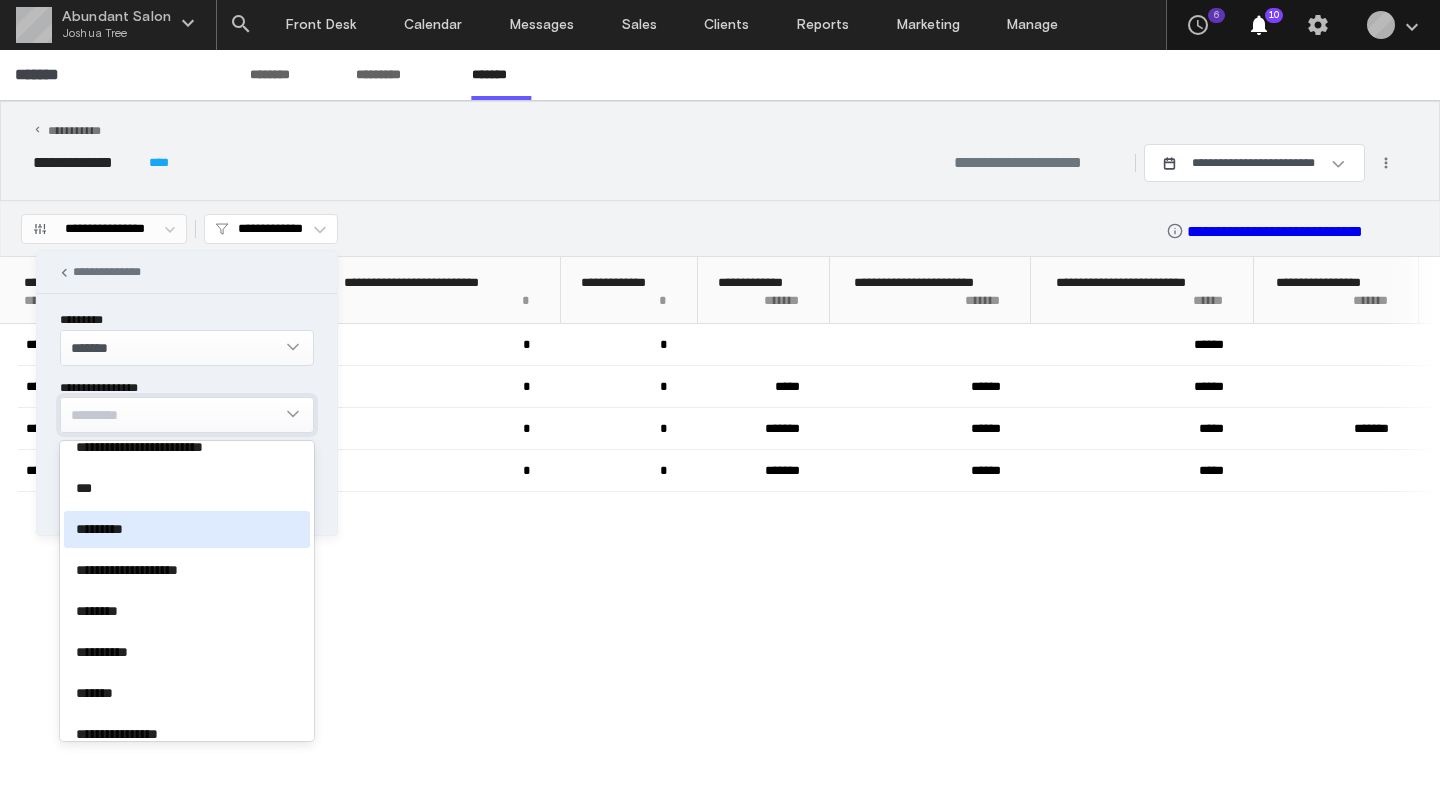 scroll, scrollTop: 0, scrollLeft: 0, axis: both 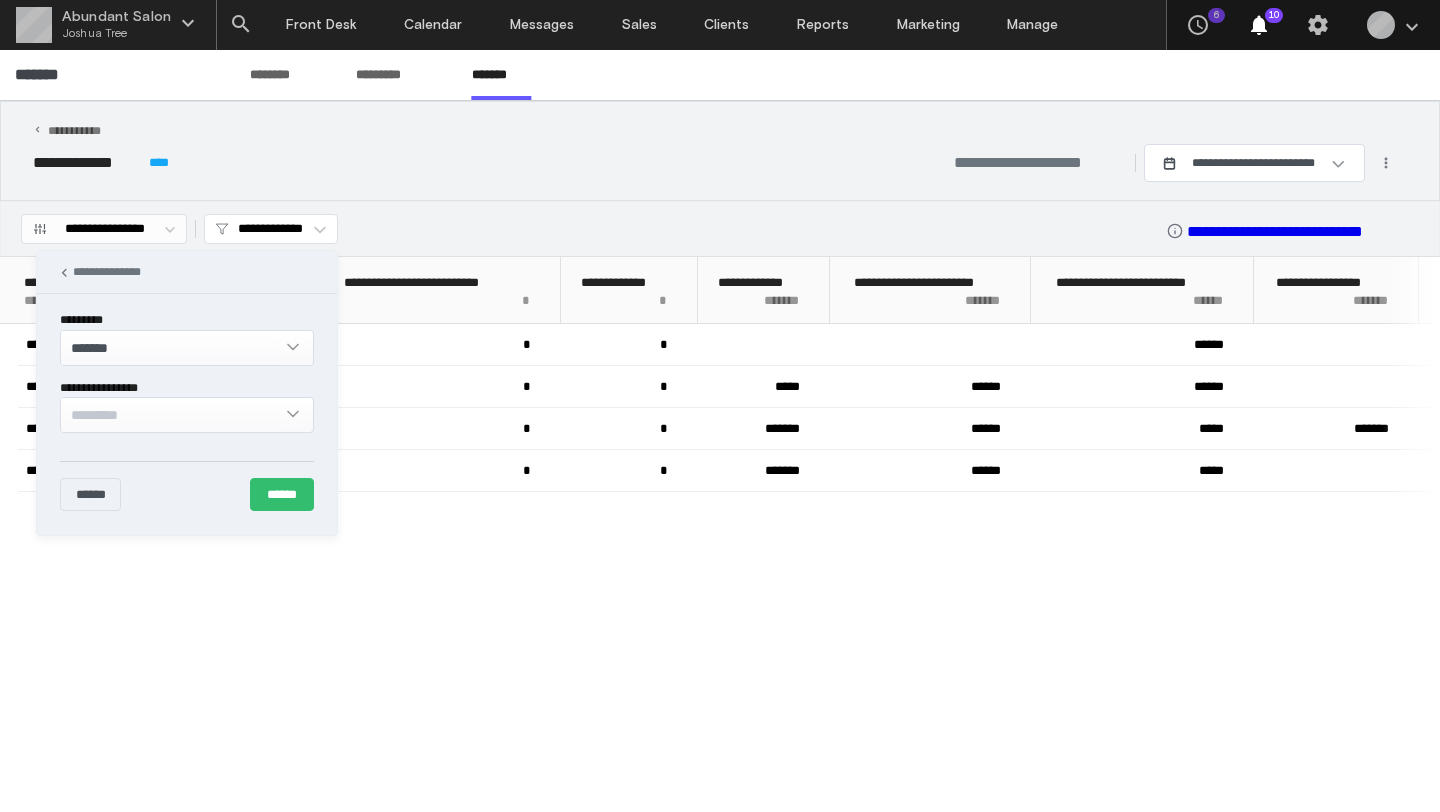 click on "**********" at bounding box center (187, 272) 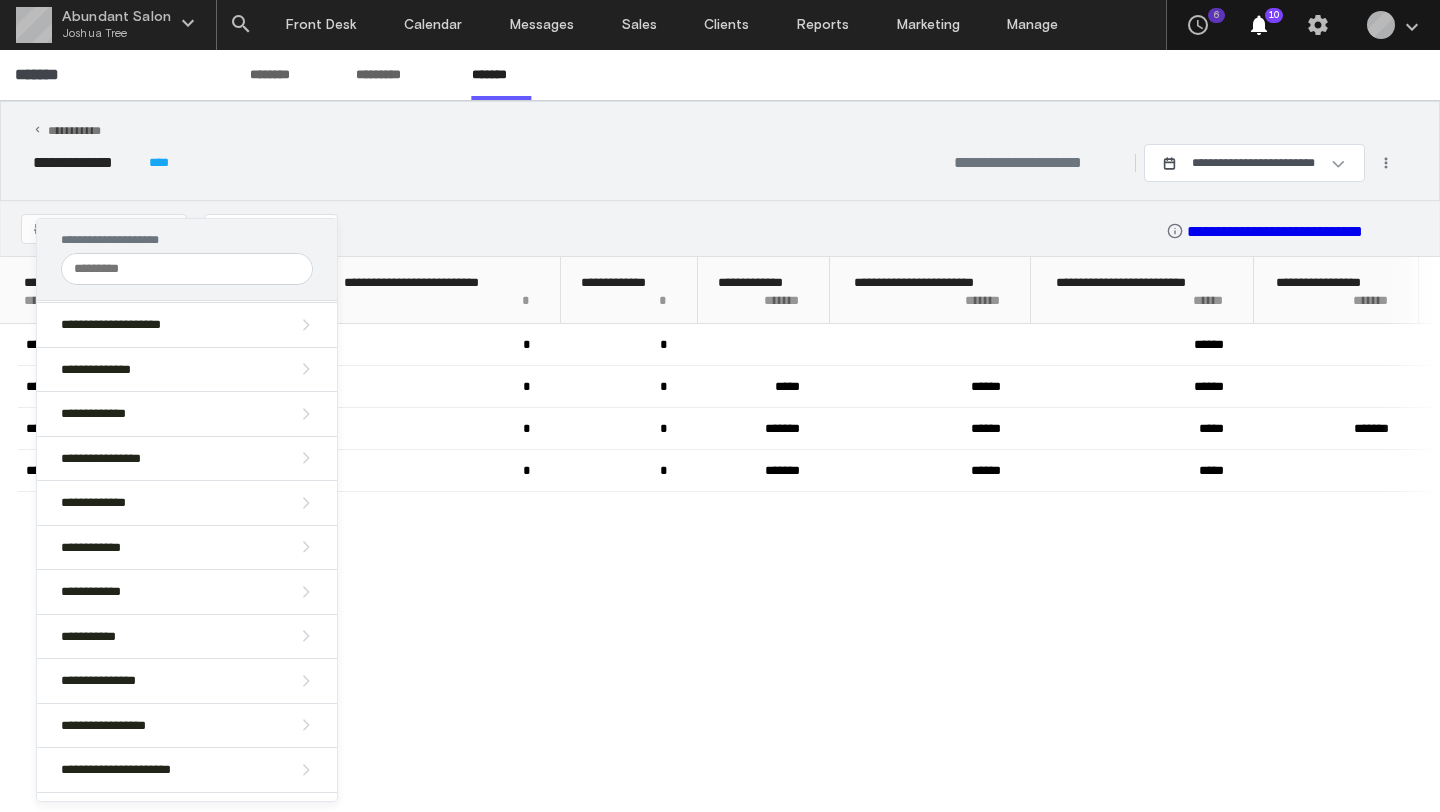 click at bounding box center (187, 269) 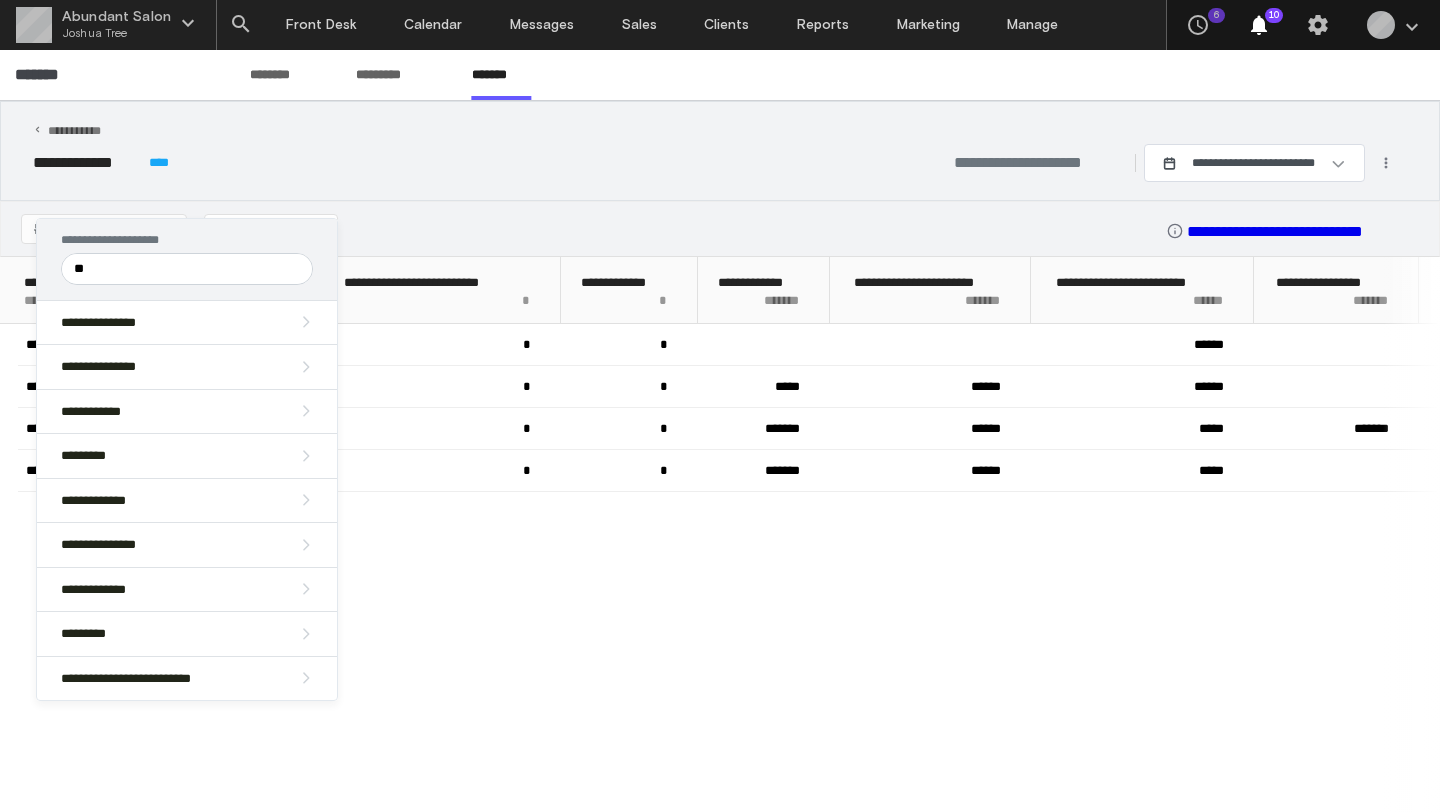 scroll, scrollTop: 0, scrollLeft: 0, axis: both 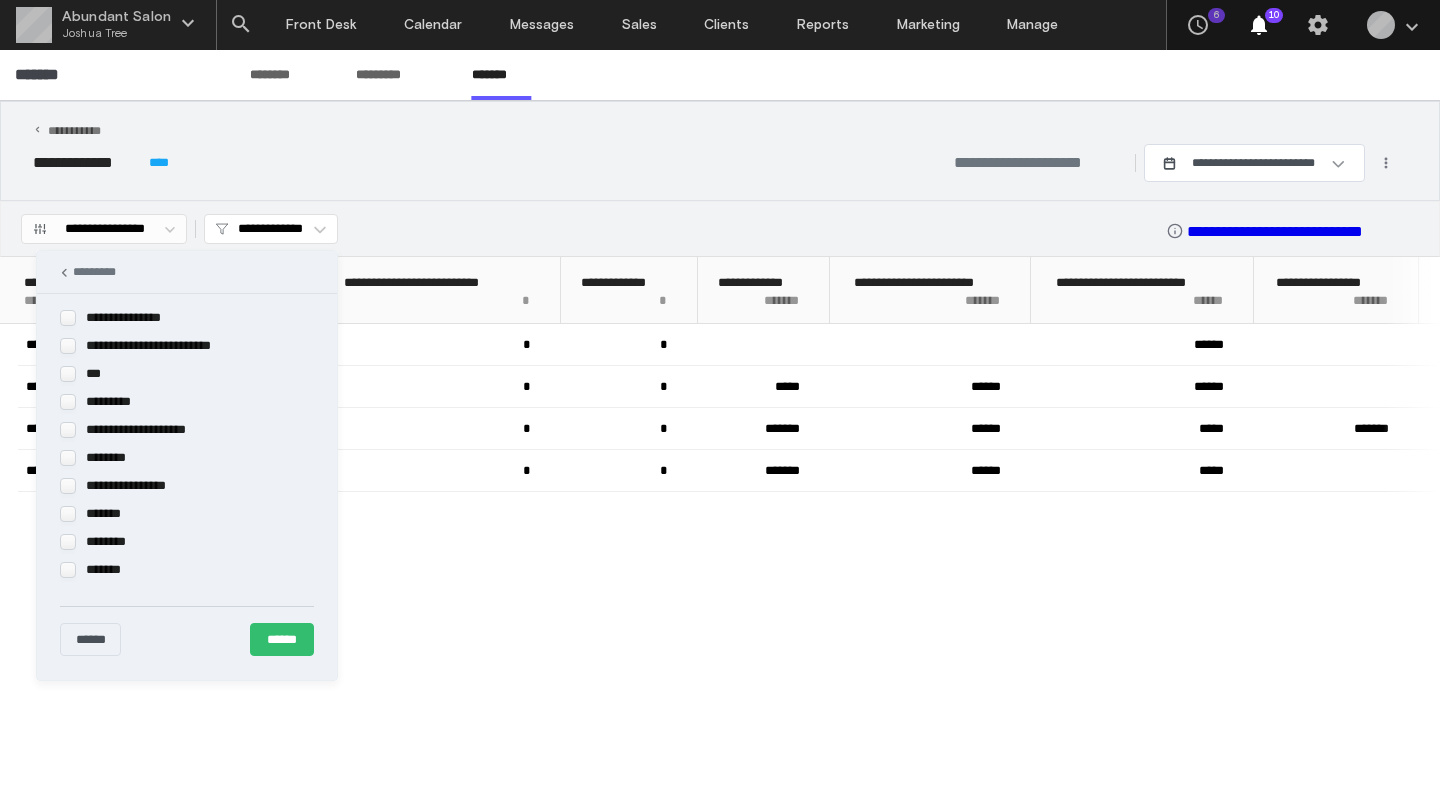 click on "*********" at bounding box center [187, 272] 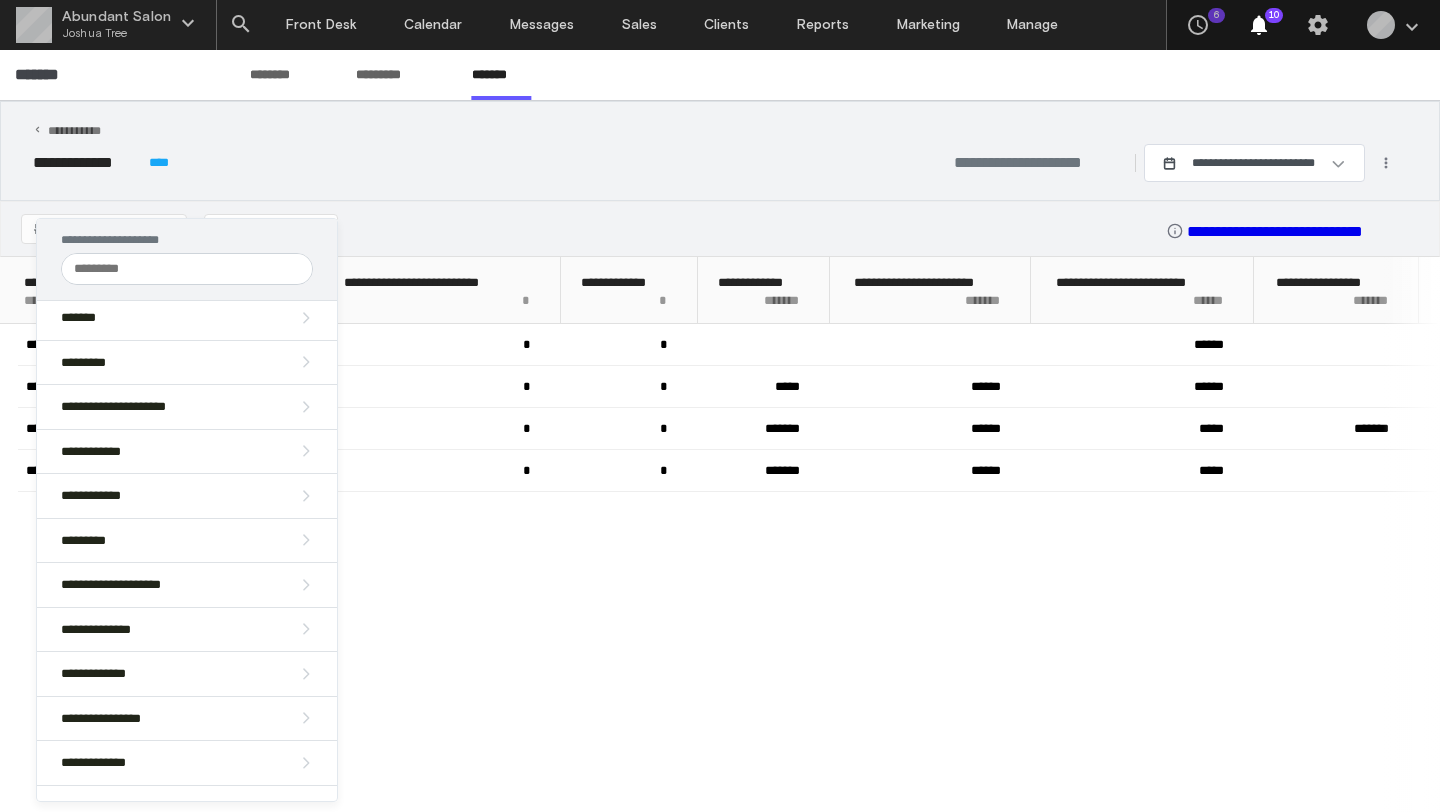 scroll, scrollTop: 840, scrollLeft: 0, axis: vertical 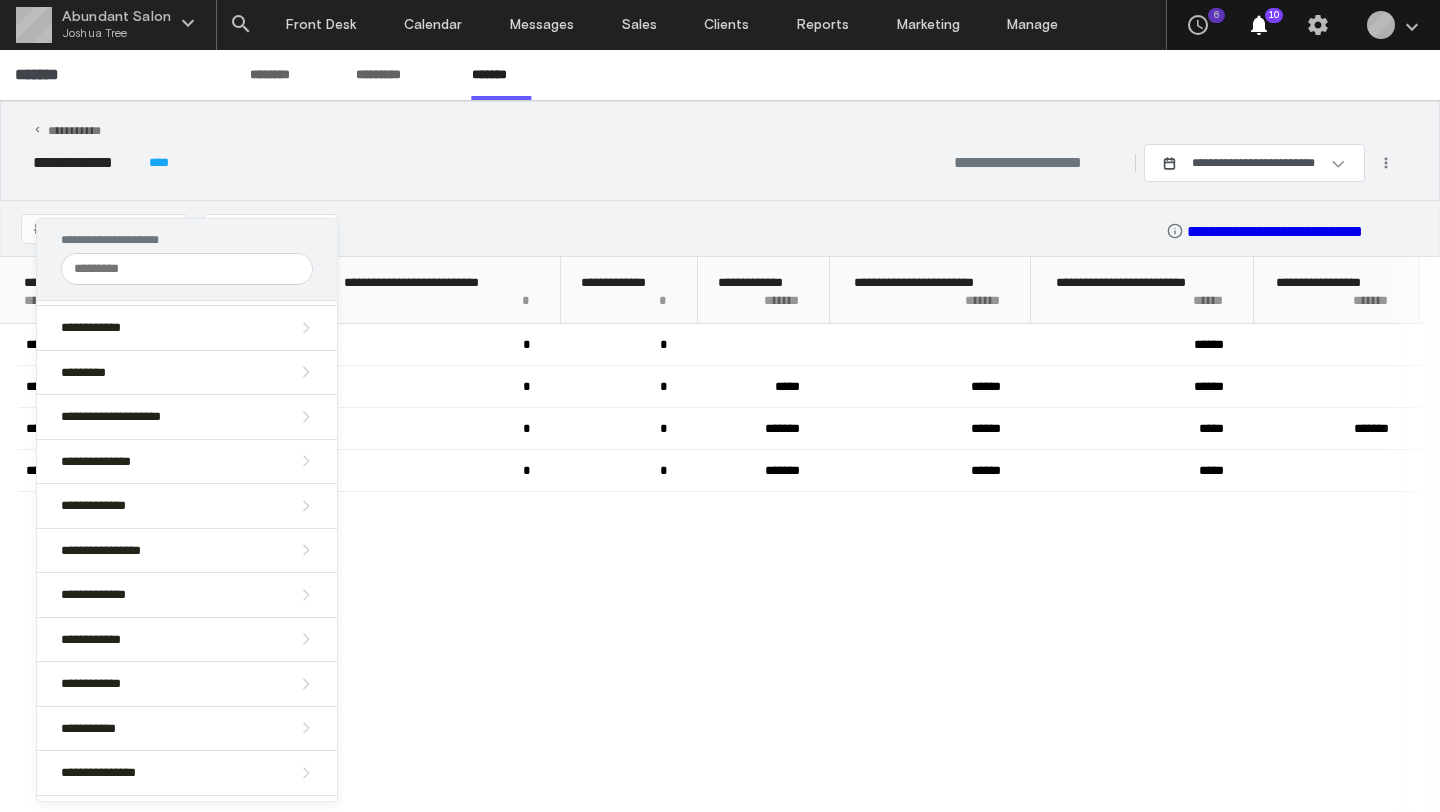 click at bounding box center (187, 269) 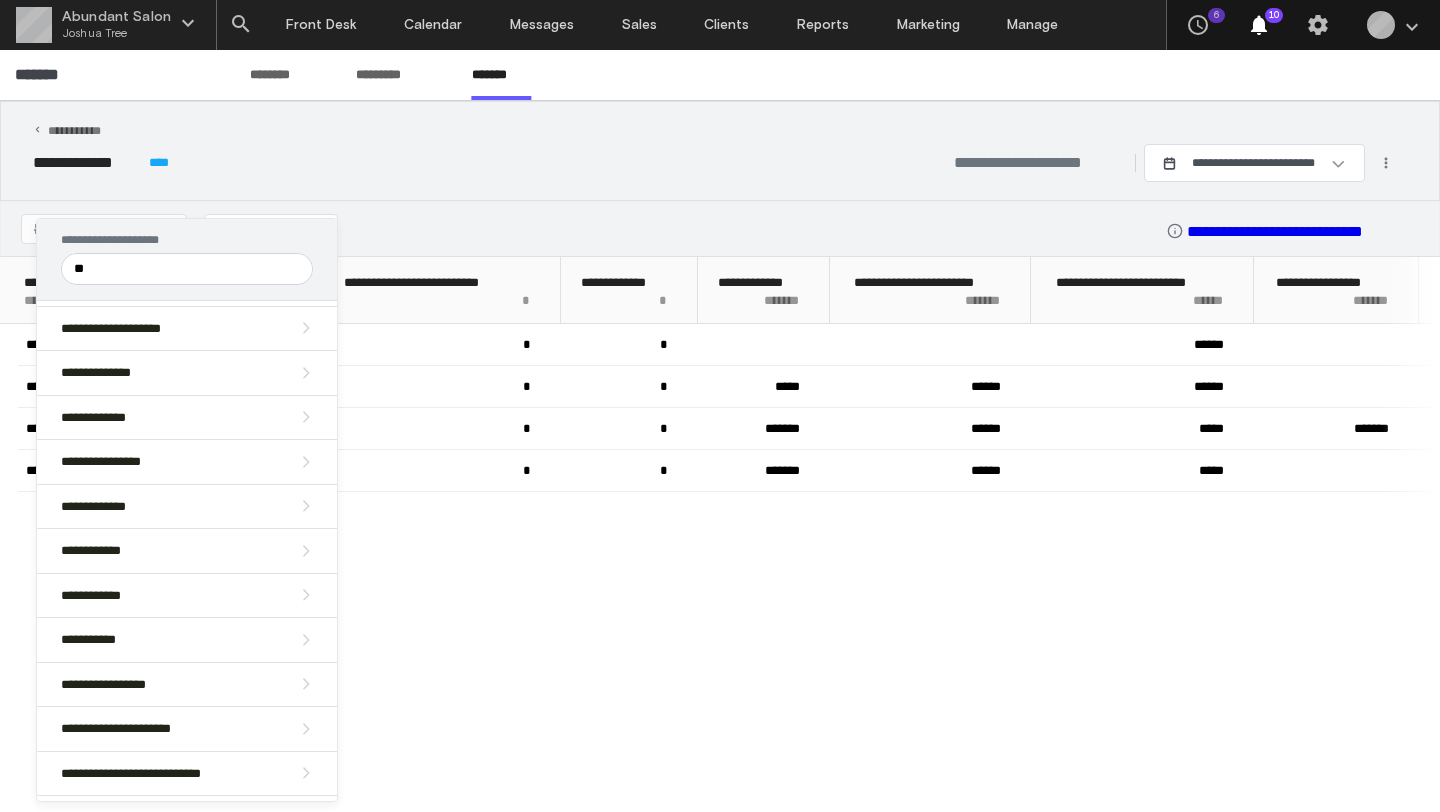 scroll, scrollTop: 0, scrollLeft: 0, axis: both 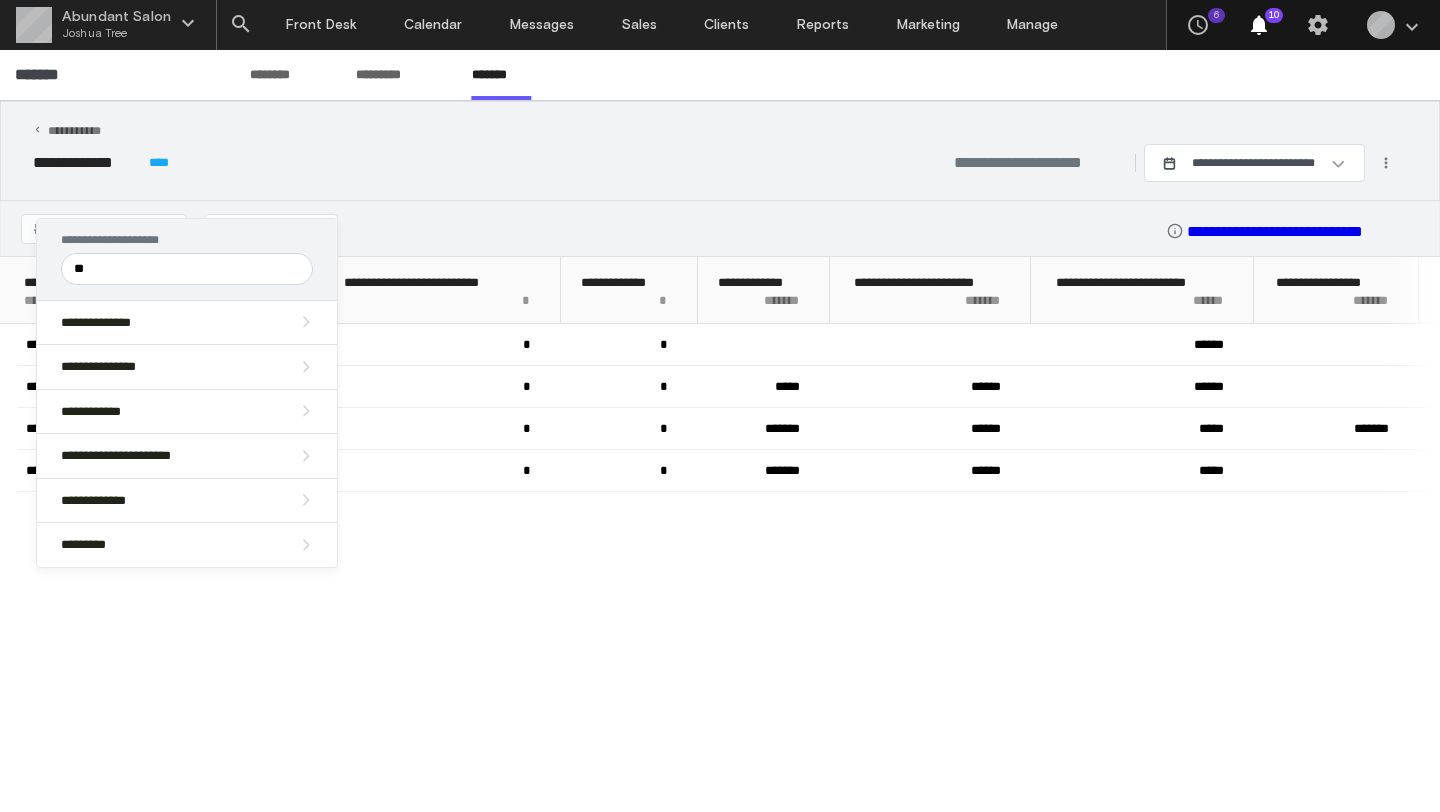 type on "*" 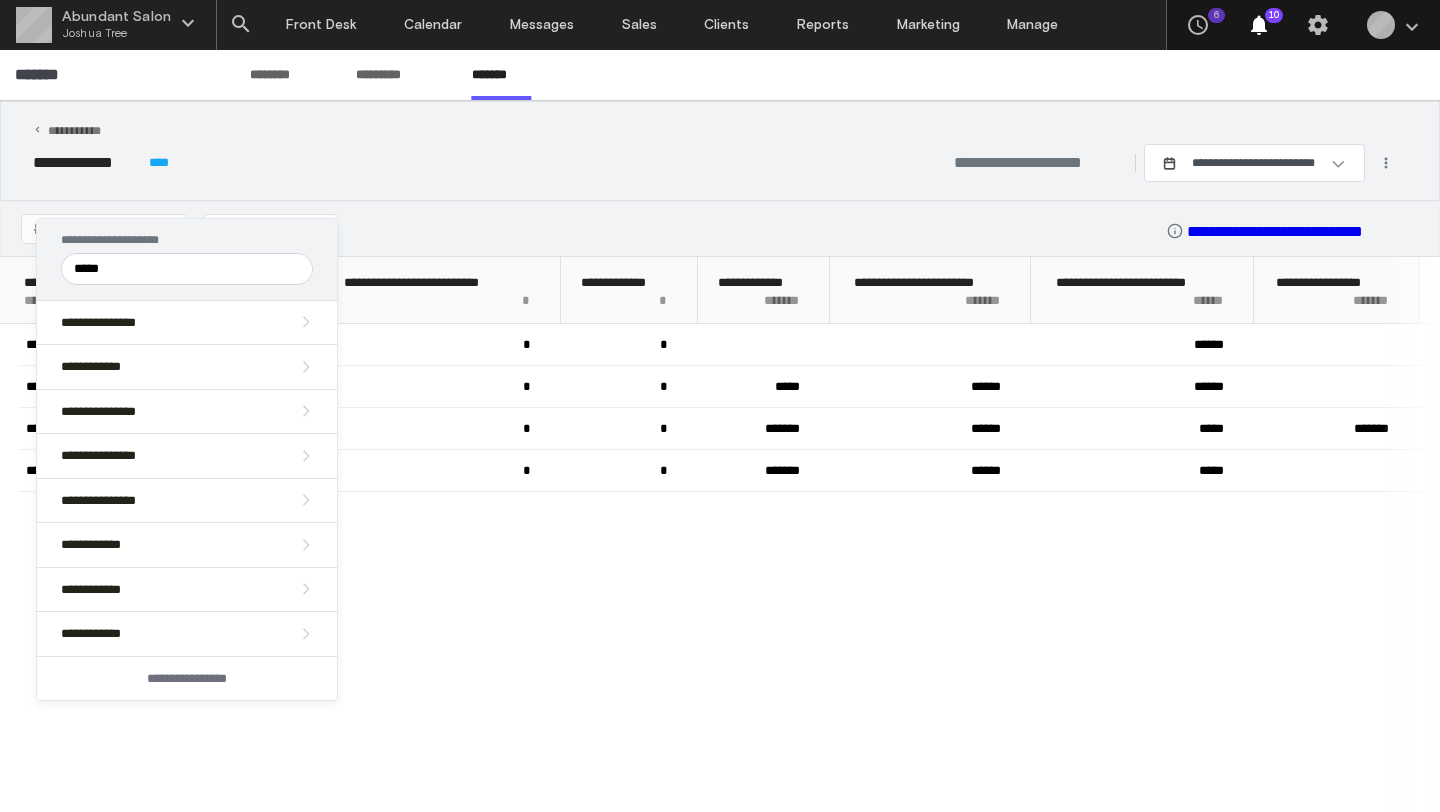 type on "*****" 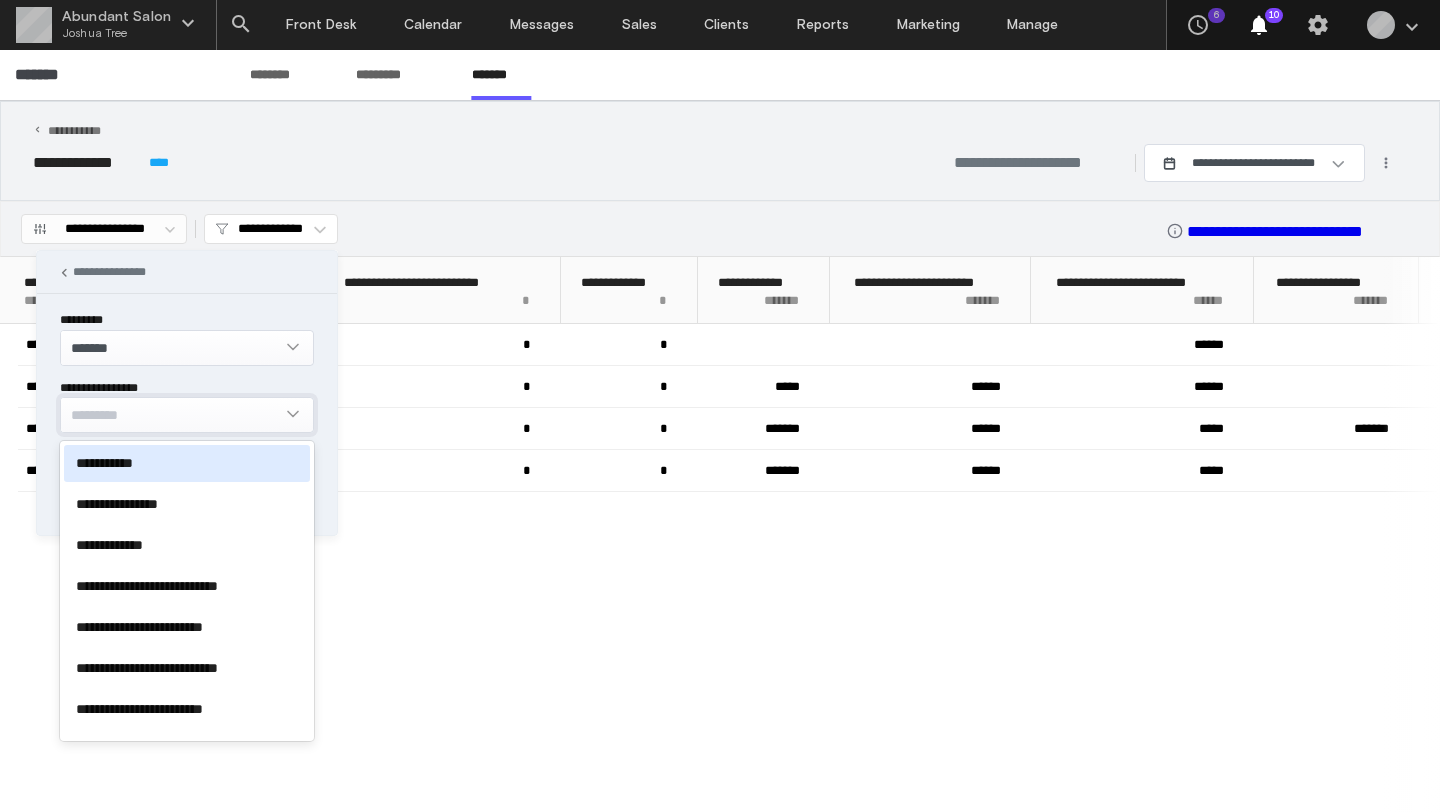 click on "*********" at bounding box center (172, 414) 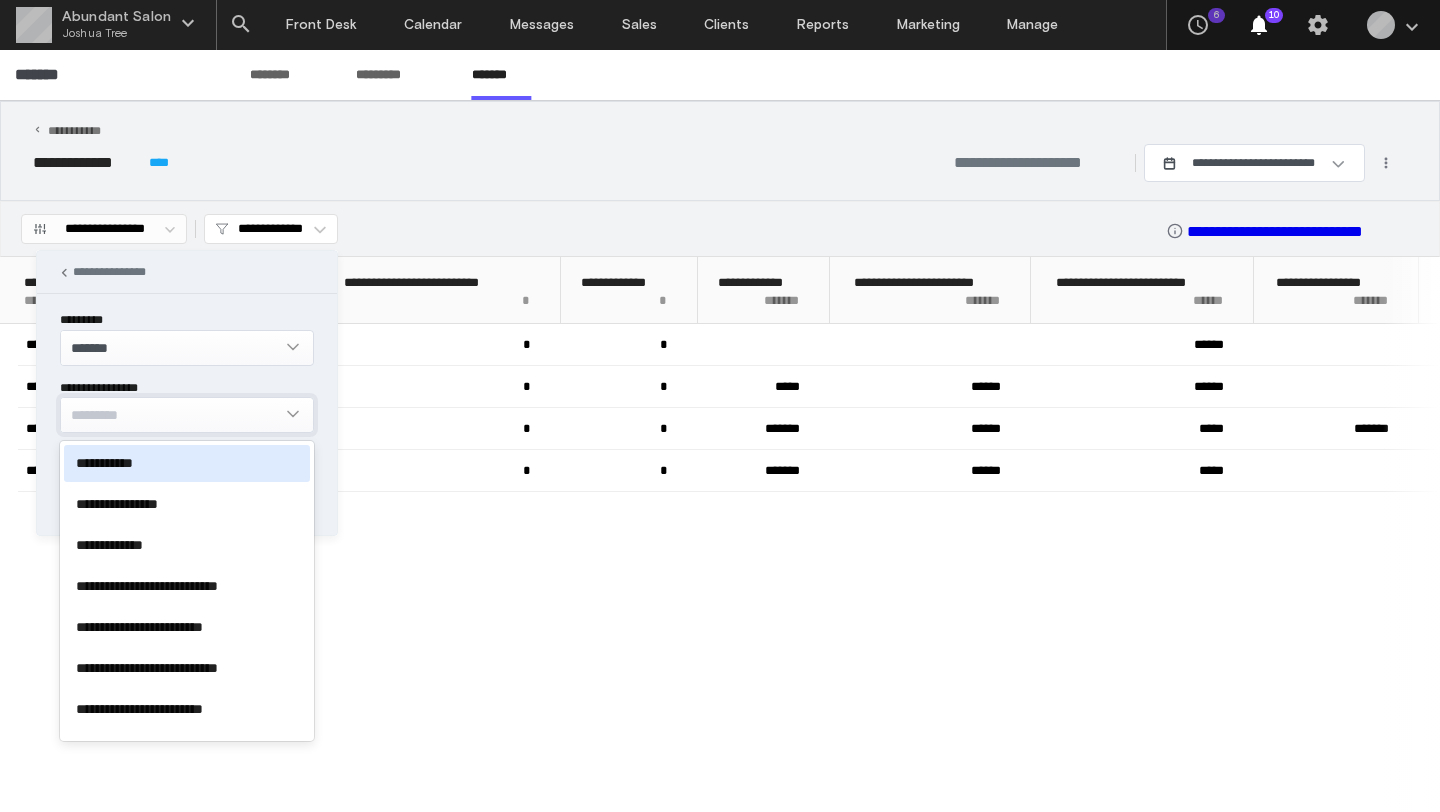 click 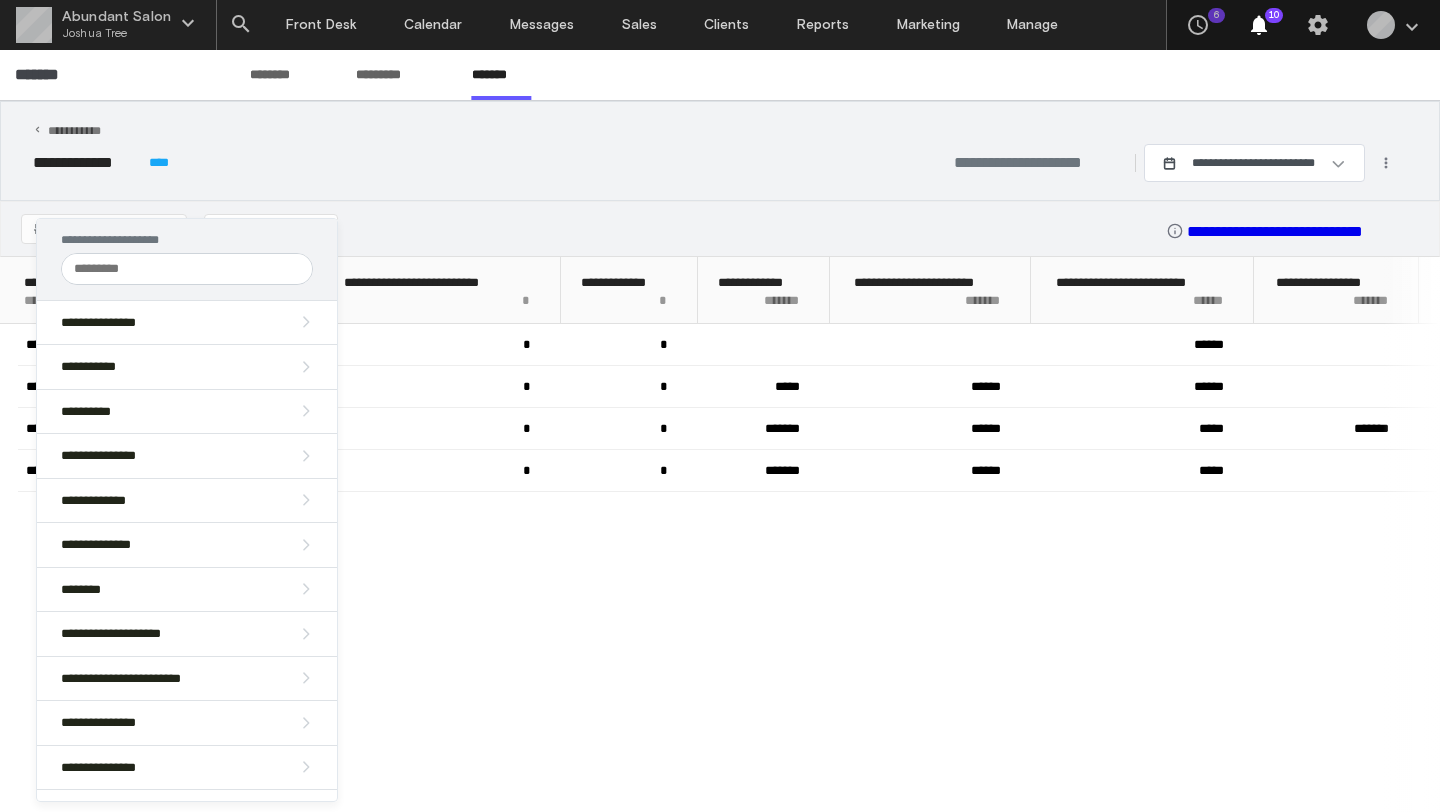click at bounding box center (187, 269) 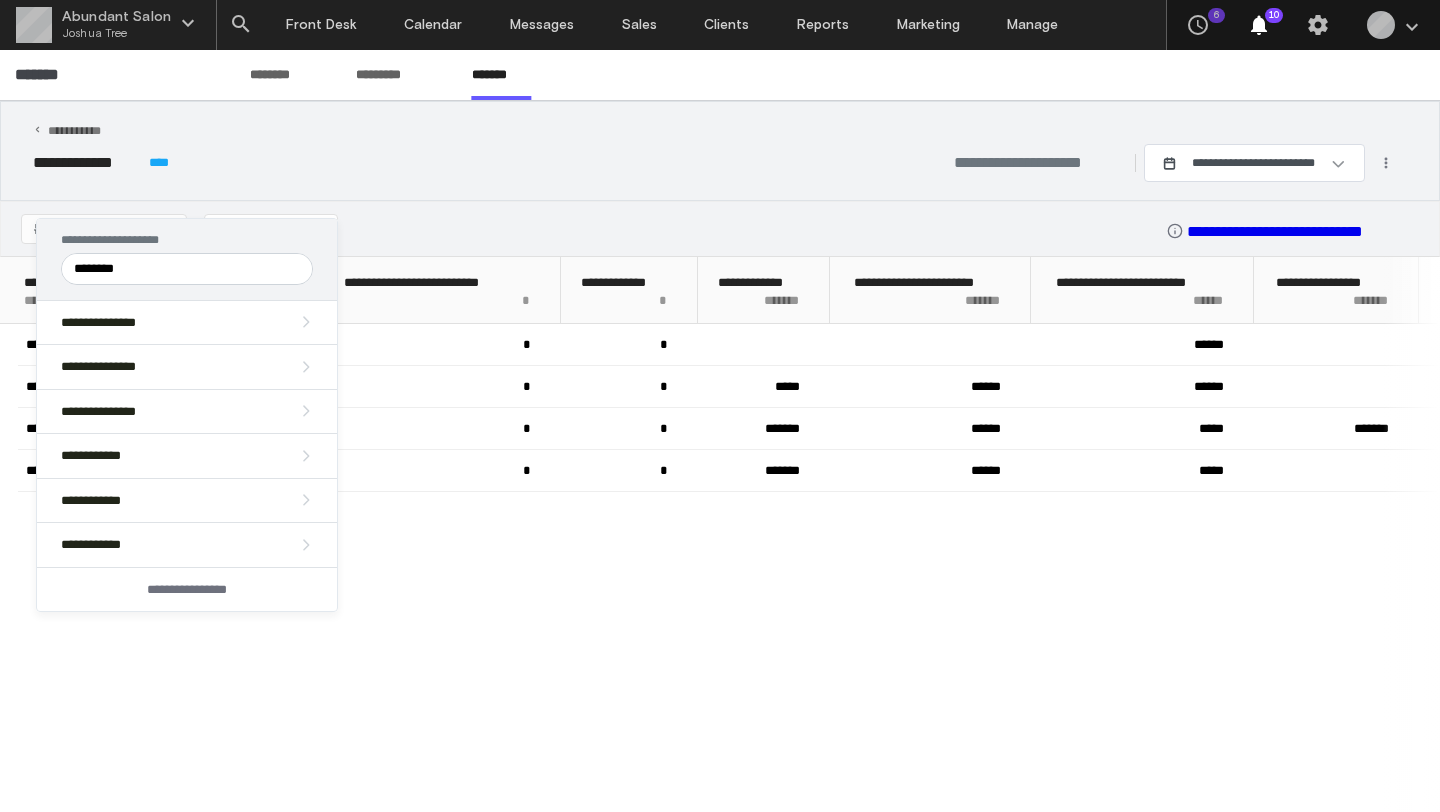type on "*********" 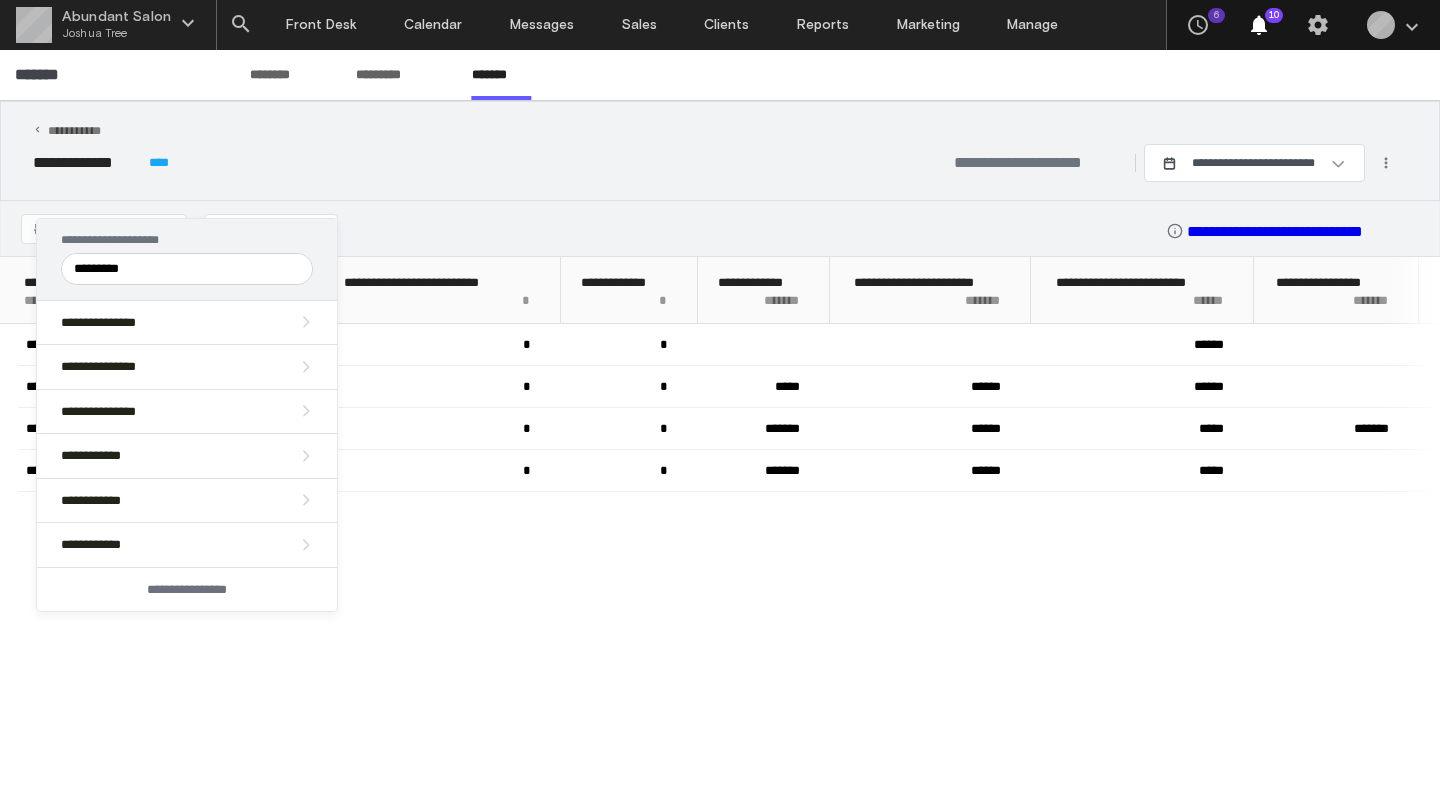 drag, startPoint x: 184, startPoint y: 271, endPoint x: 4, endPoint y: 263, distance: 180.17769 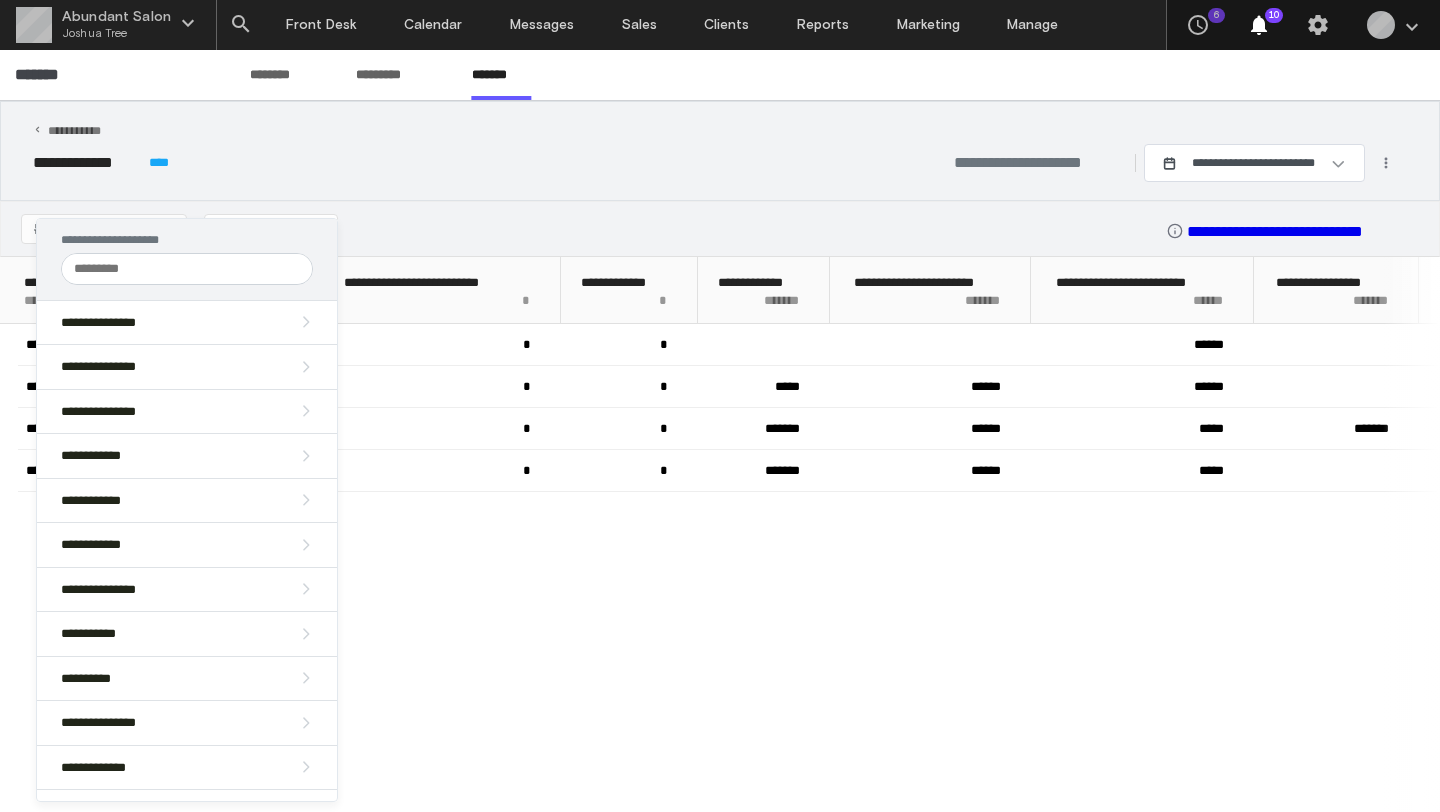 click at bounding box center (720, 406) 